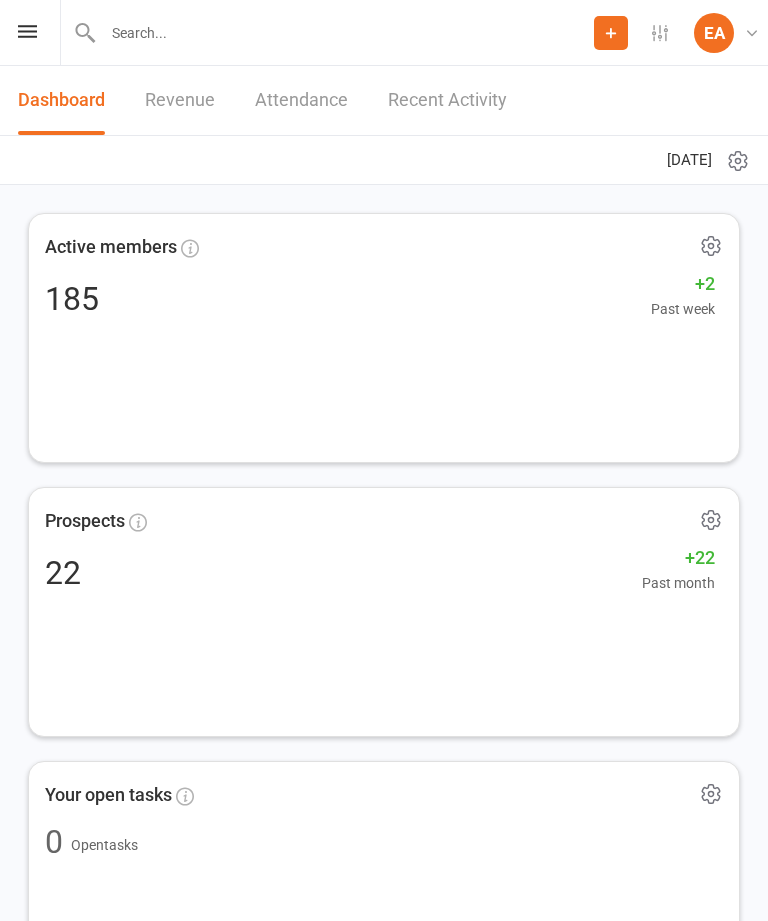 scroll, scrollTop: 0, scrollLeft: 0, axis: both 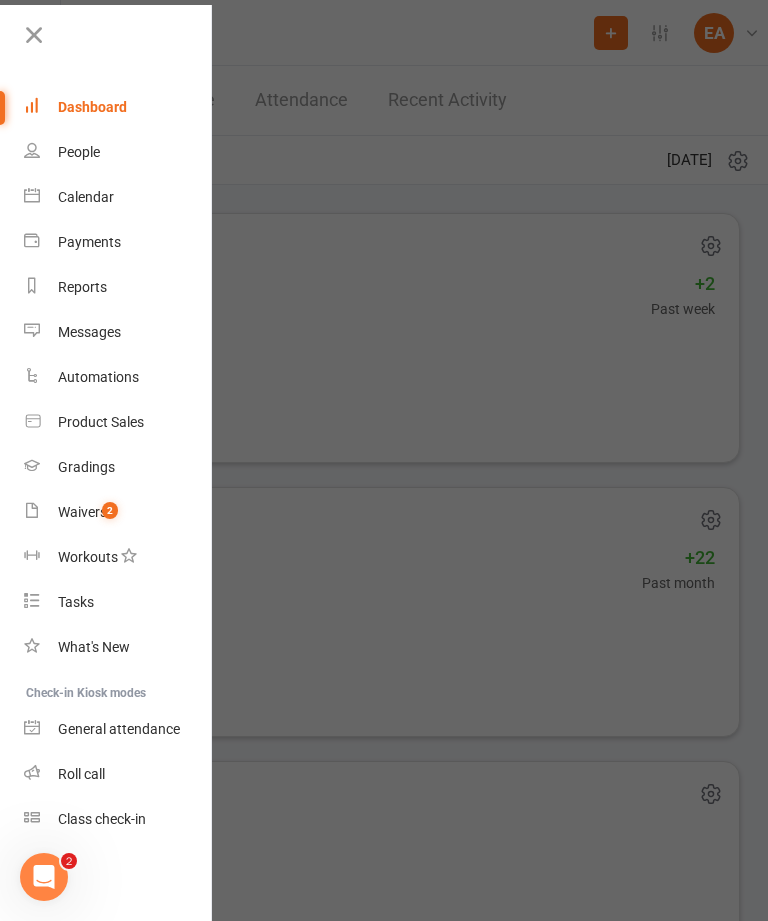 click on "Class check-in" at bounding box center [102, 819] 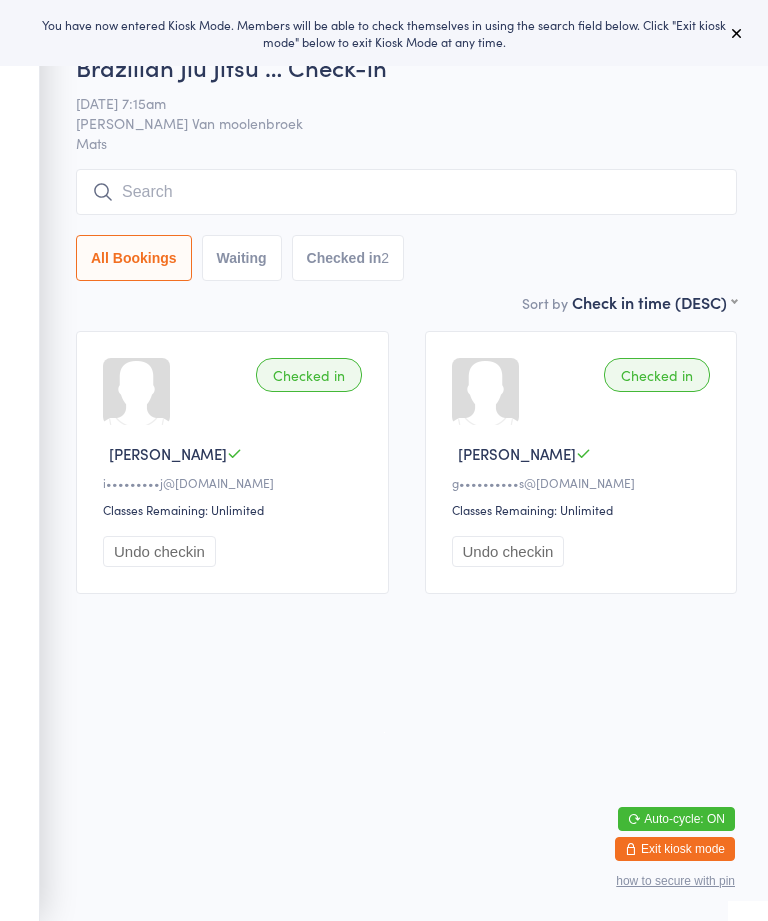 scroll, scrollTop: 0, scrollLeft: 0, axis: both 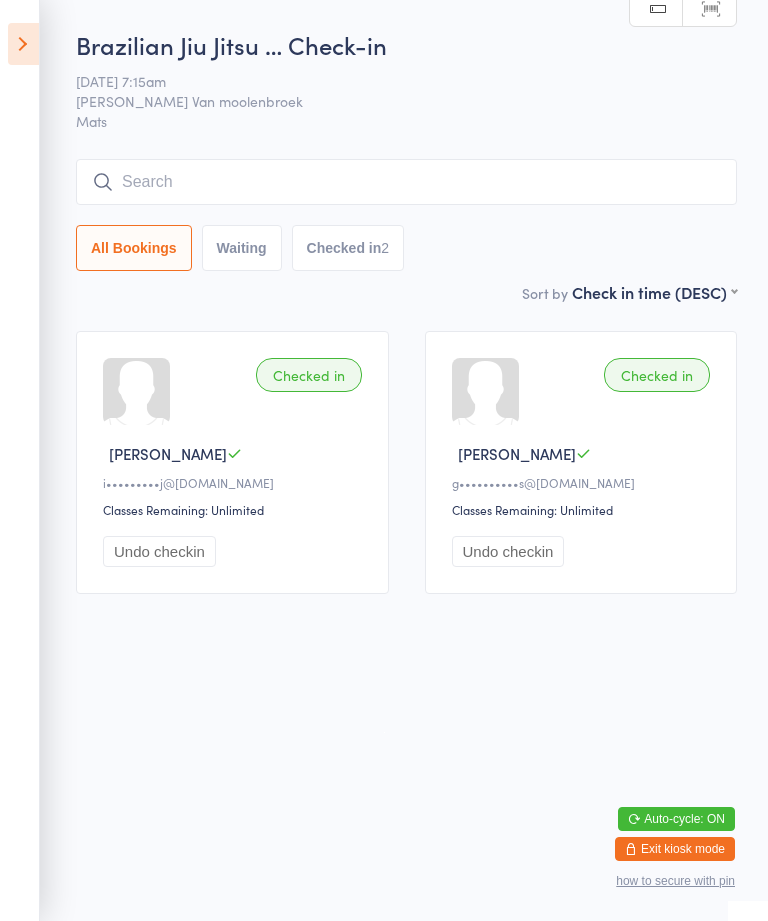 click at bounding box center (23, 44) 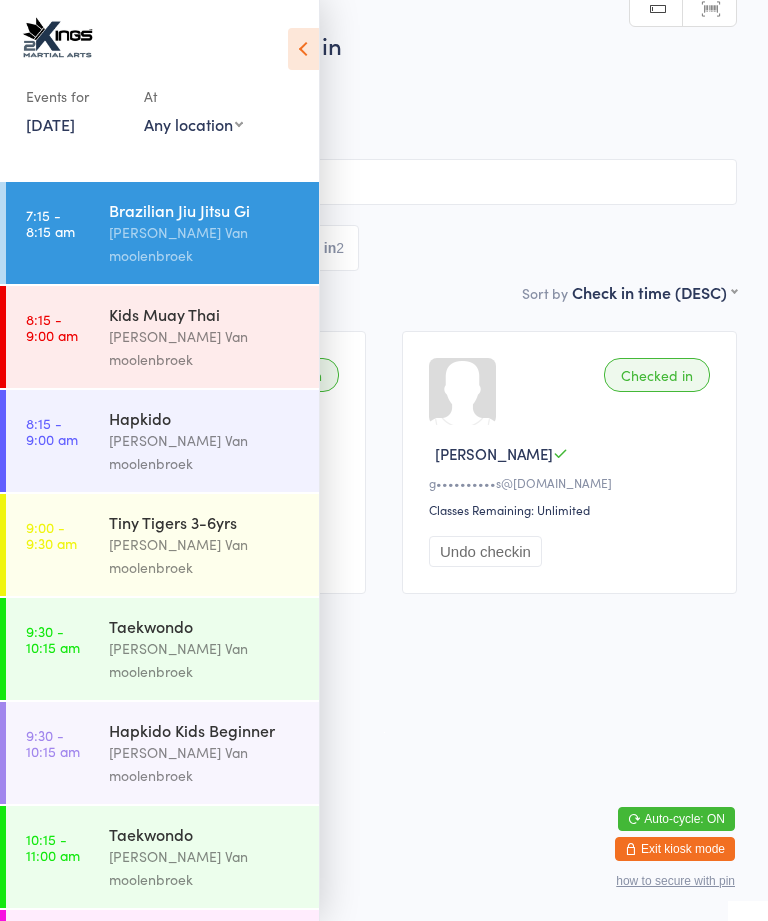 click on "Kids Muay Thai Shantal Van moolenbroek" at bounding box center [214, 337] 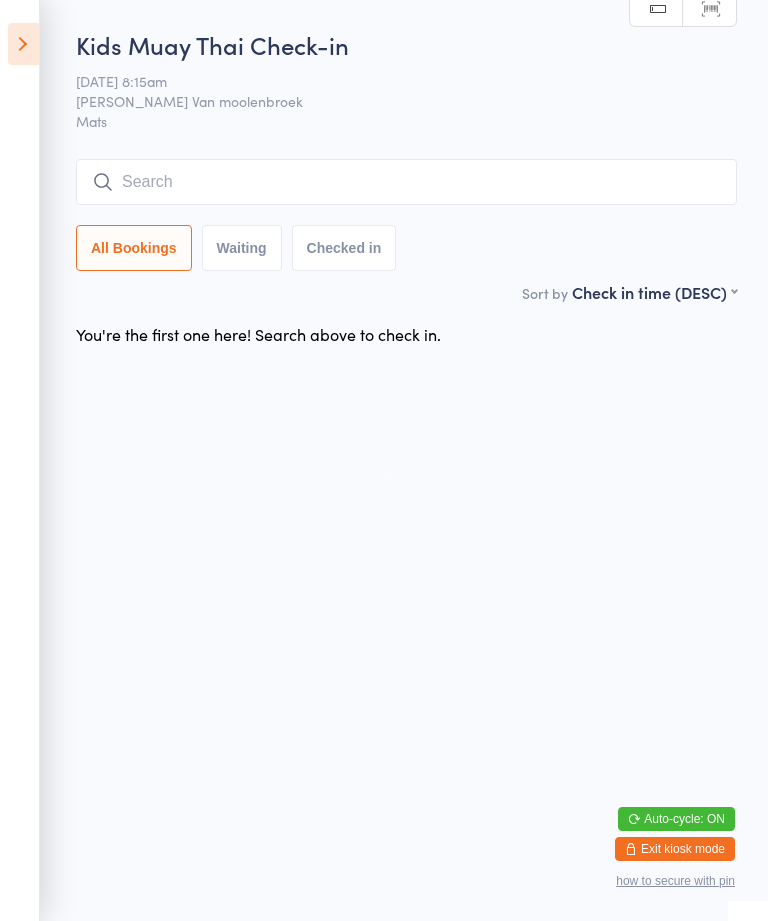 click at bounding box center (406, 182) 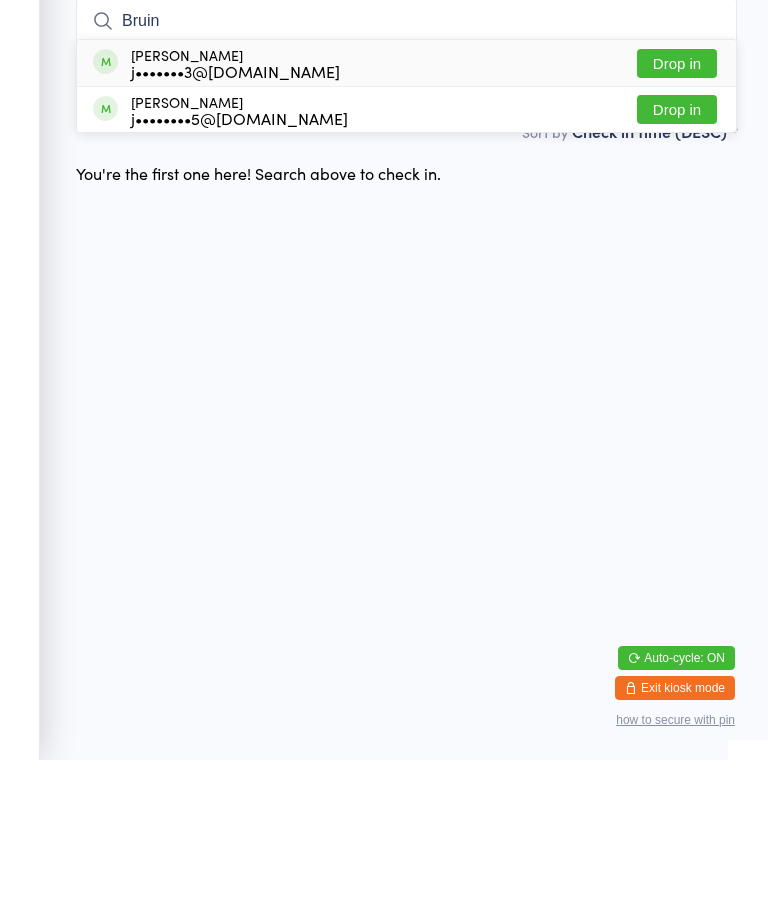 type on "Bruin" 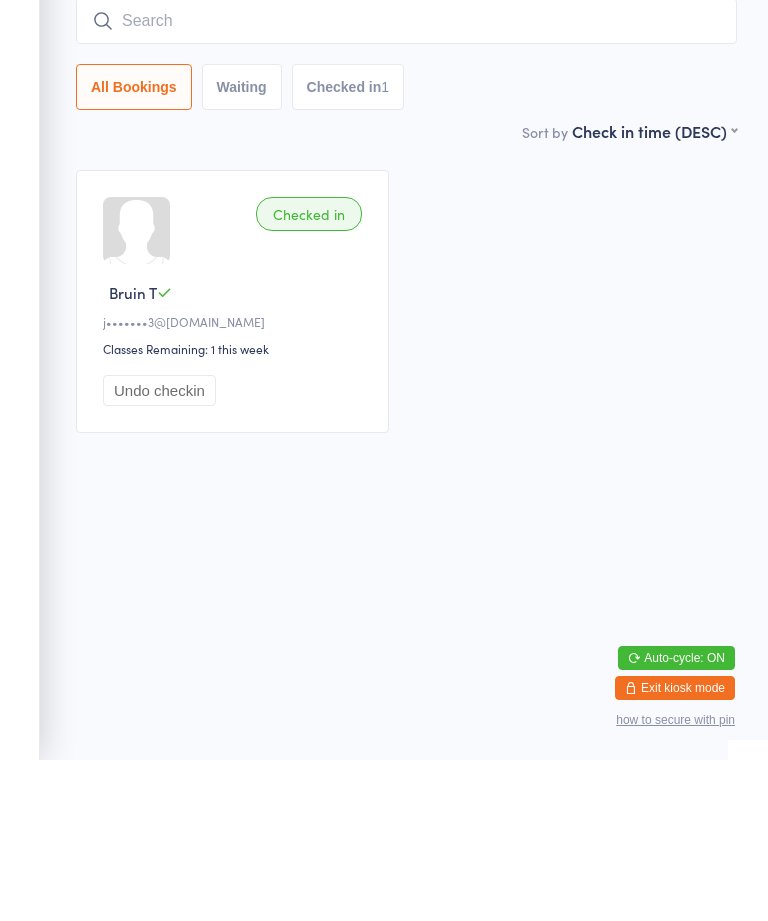click at bounding box center (406, 182) 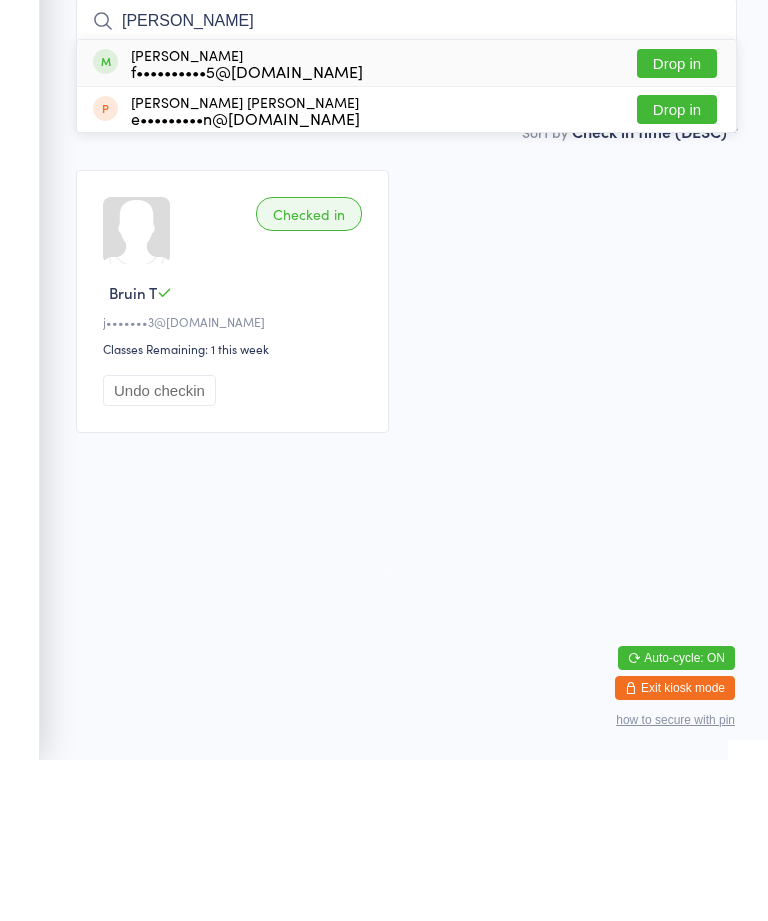 type on "Flynn" 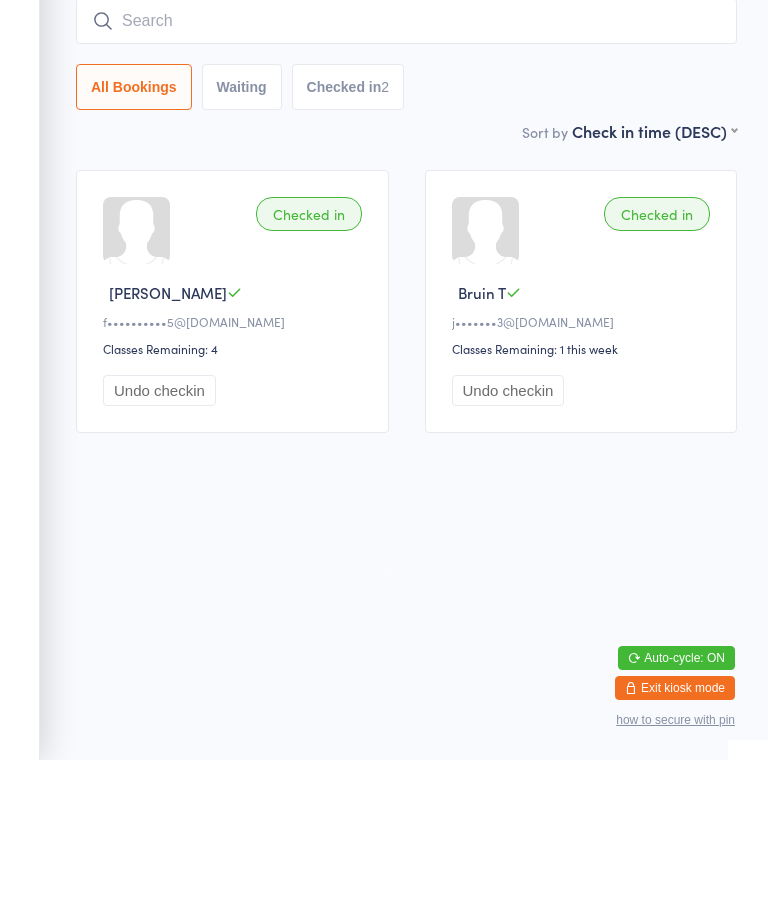 click on "Checked in" at bounding box center (309, 375) 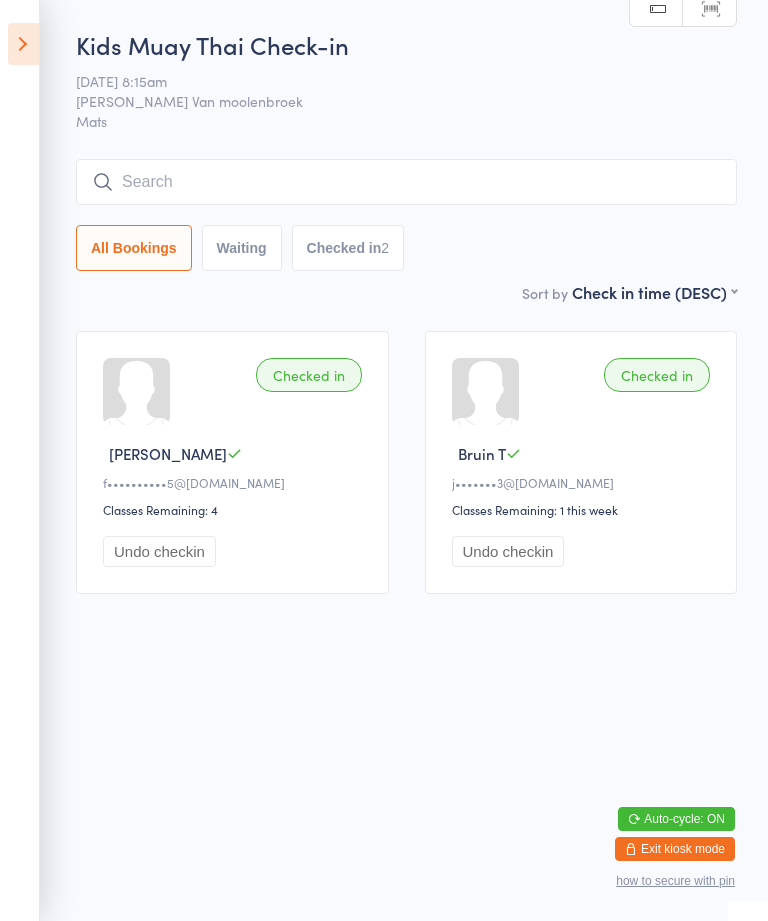 click on "Kids Muay Thai Check-in" at bounding box center [406, 44] 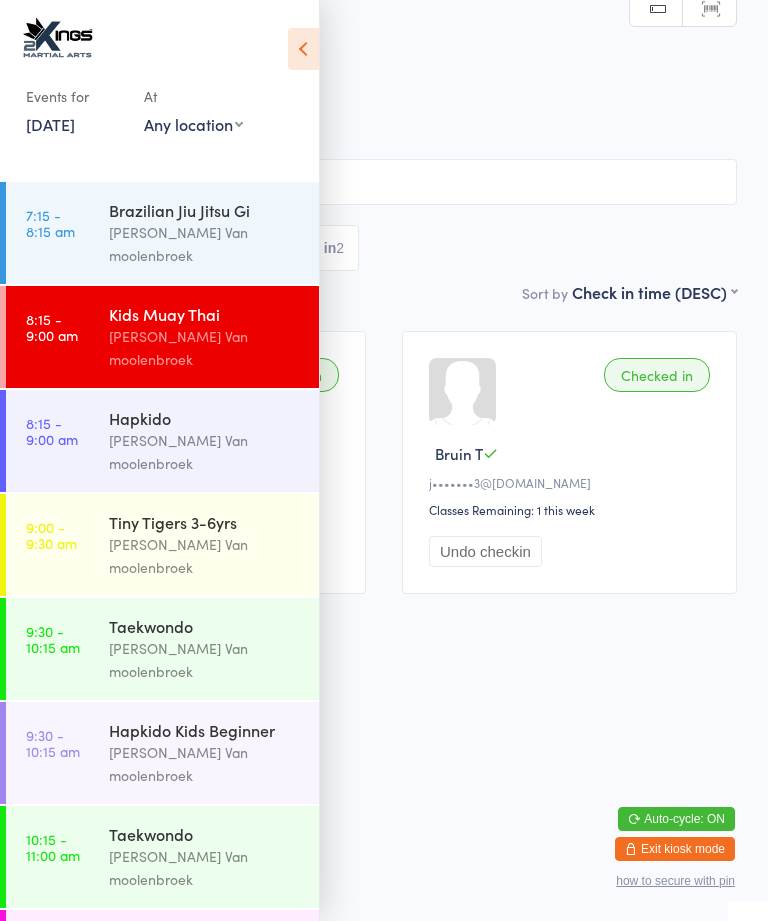 click on "Hapkido" at bounding box center (205, 418) 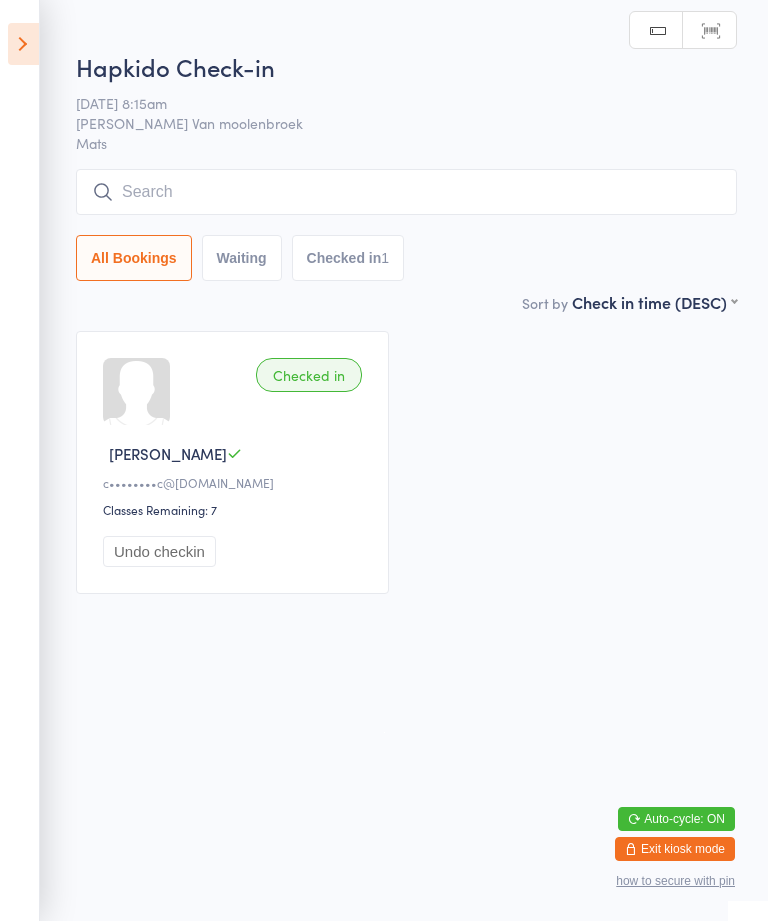 click at bounding box center [406, 192] 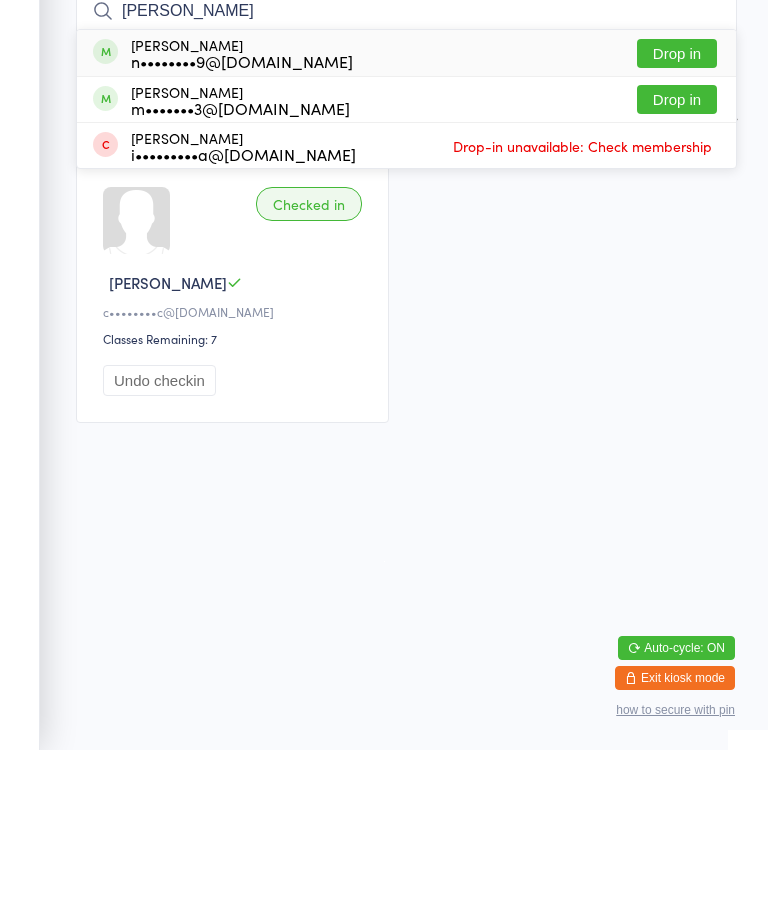 type on "Liam" 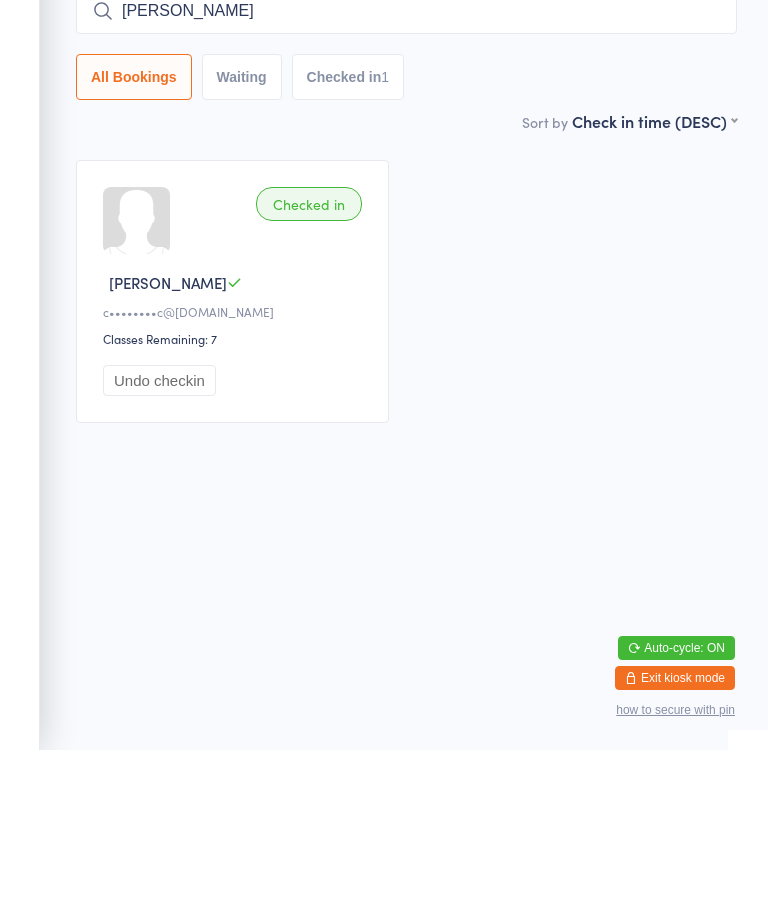type 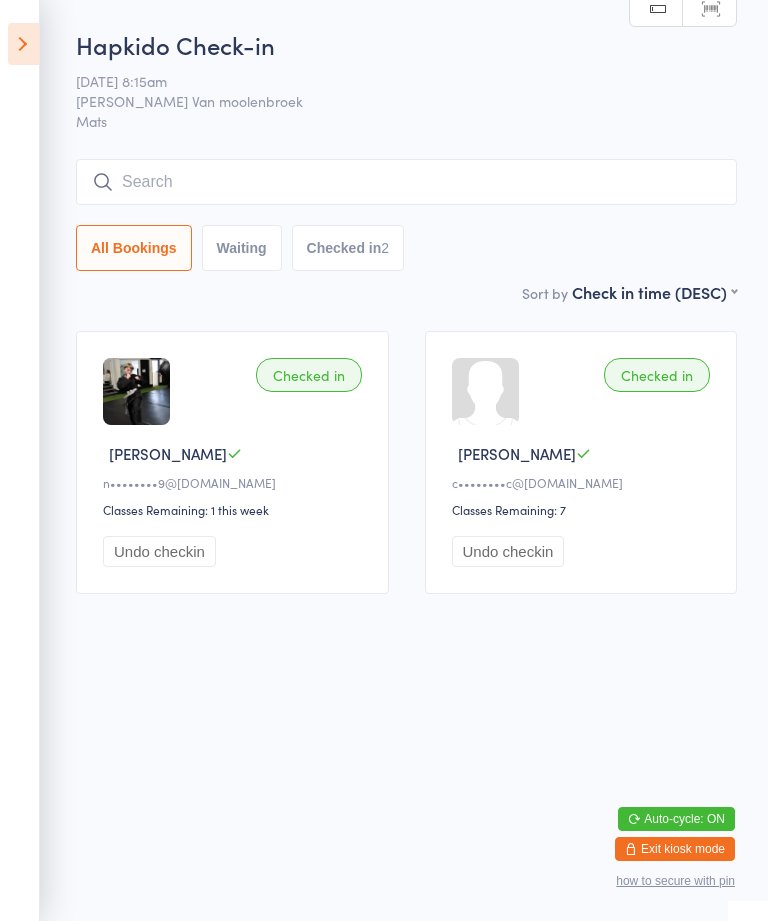 click at bounding box center [23, 44] 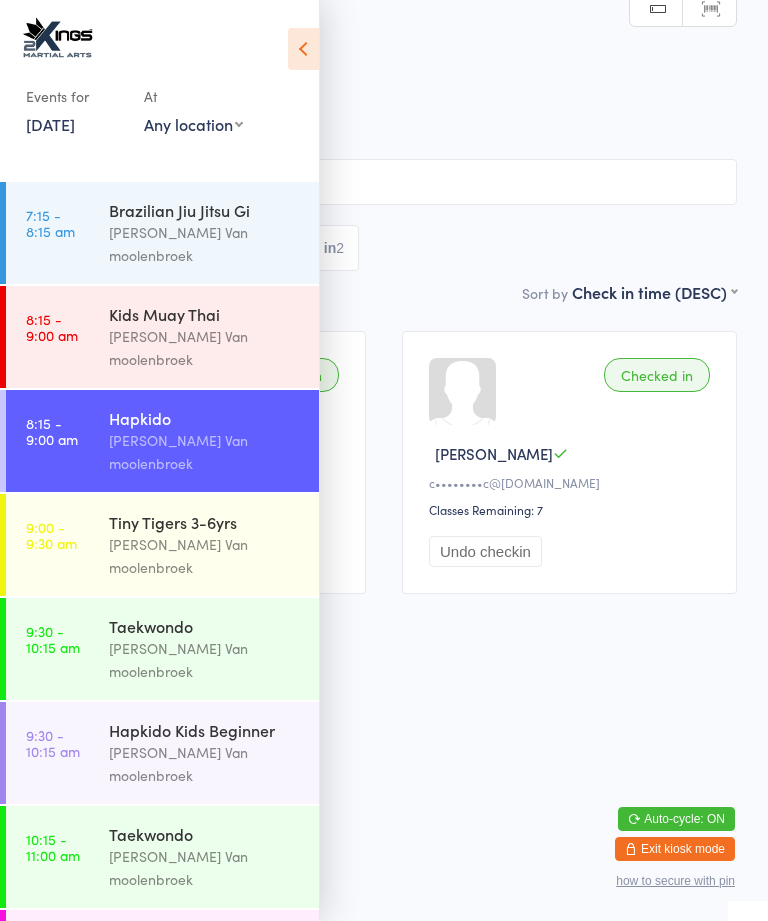 click on "Kids Muay Thai" at bounding box center (205, 314) 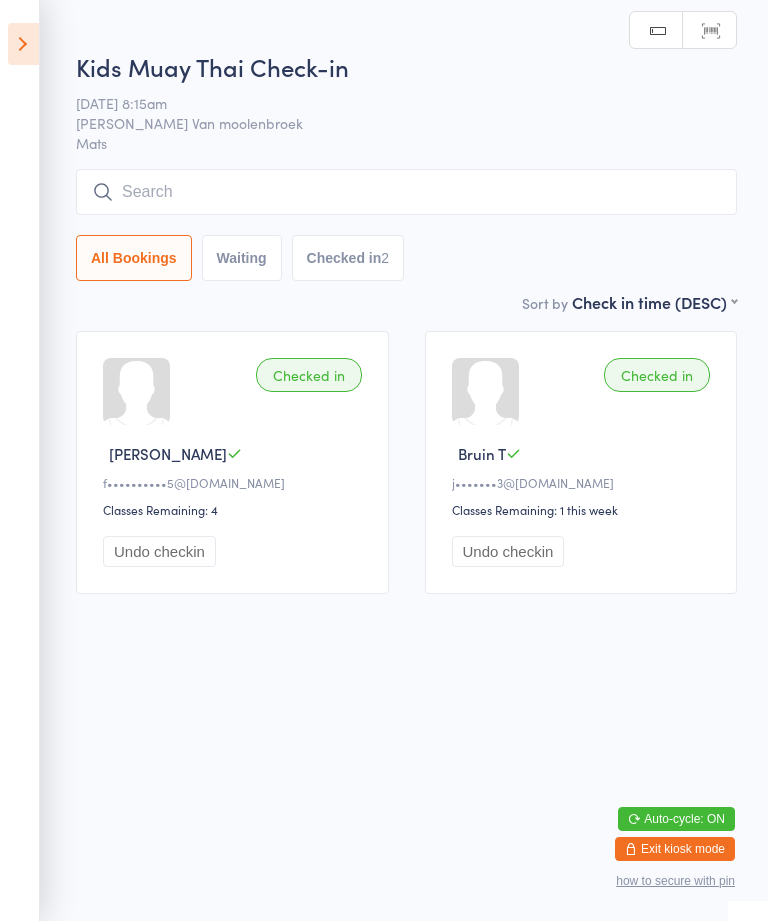 click at bounding box center [406, 192] 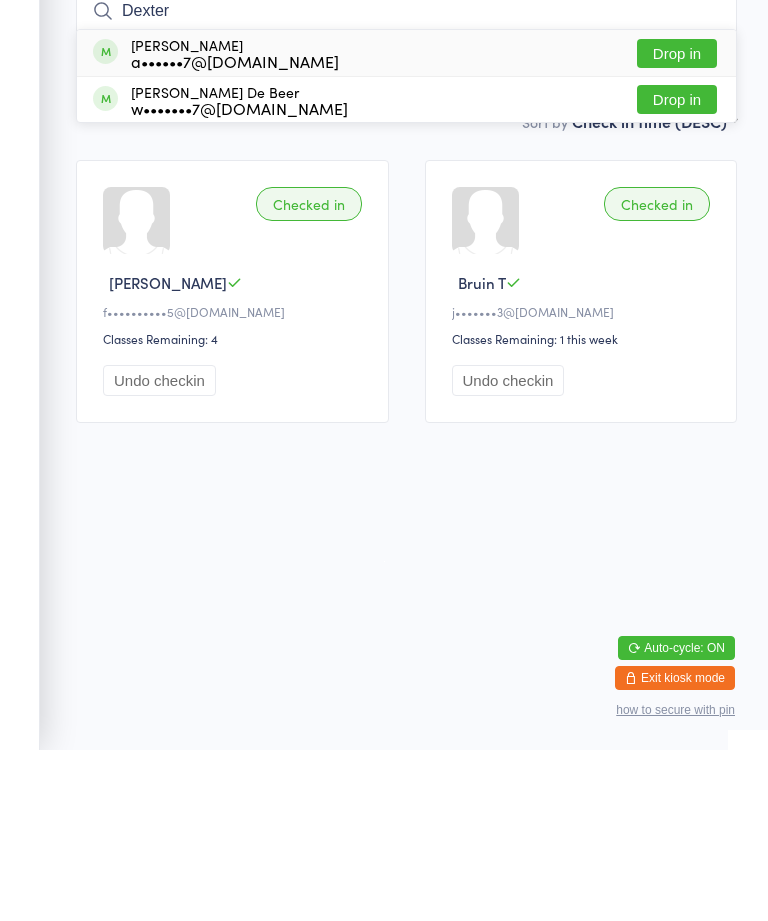 type on "Dexter" 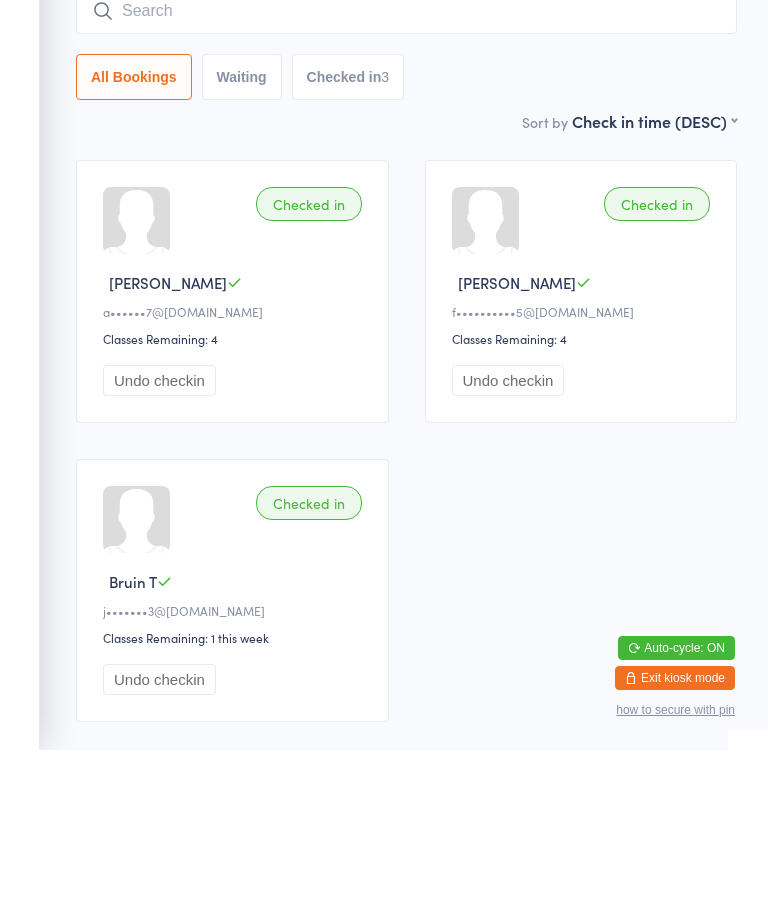 click on "Checked in Dexter E  a••••••7@hotmail.com Classes Remaining: 4    Undo checkin" at bounding box center [232, 462] 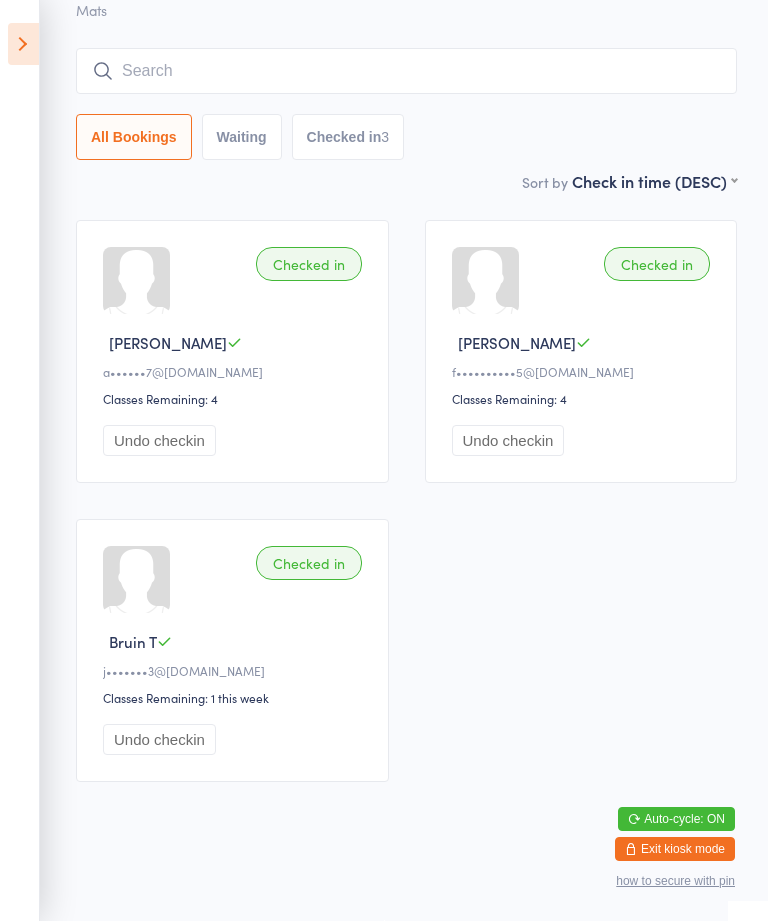 click at bounding box center (406, 71) 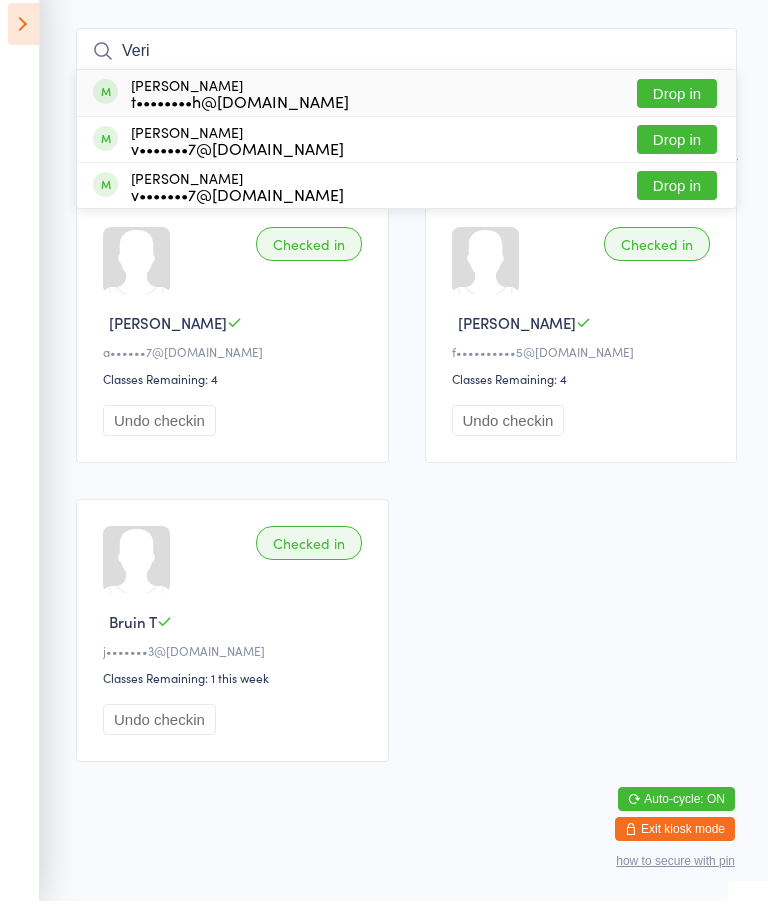 type on "Veri" 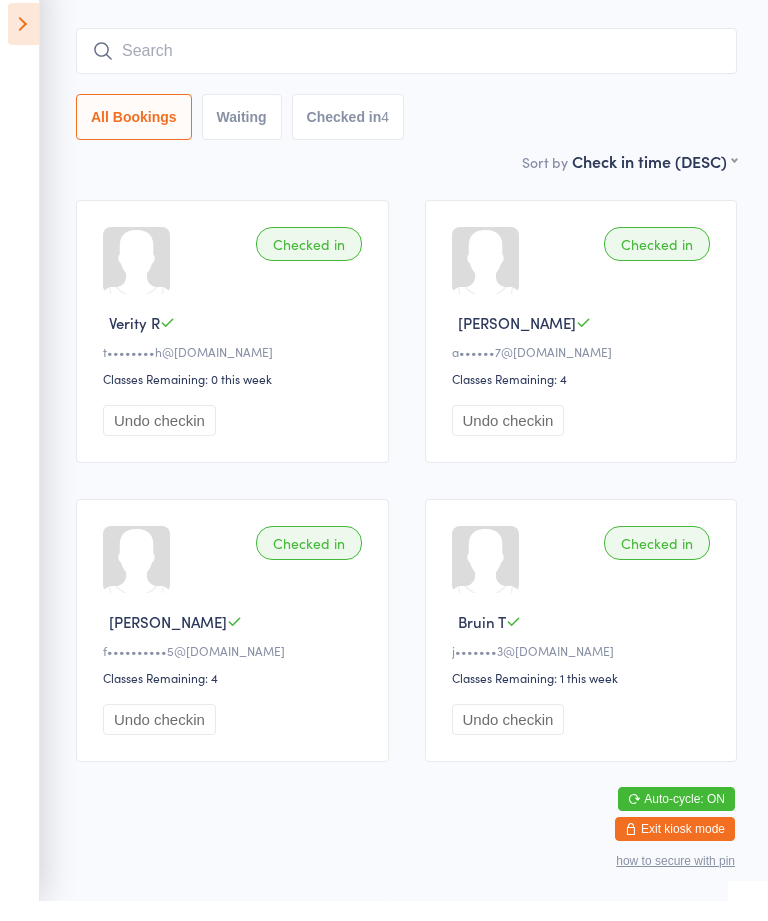 click at bounding box center (406, 71) 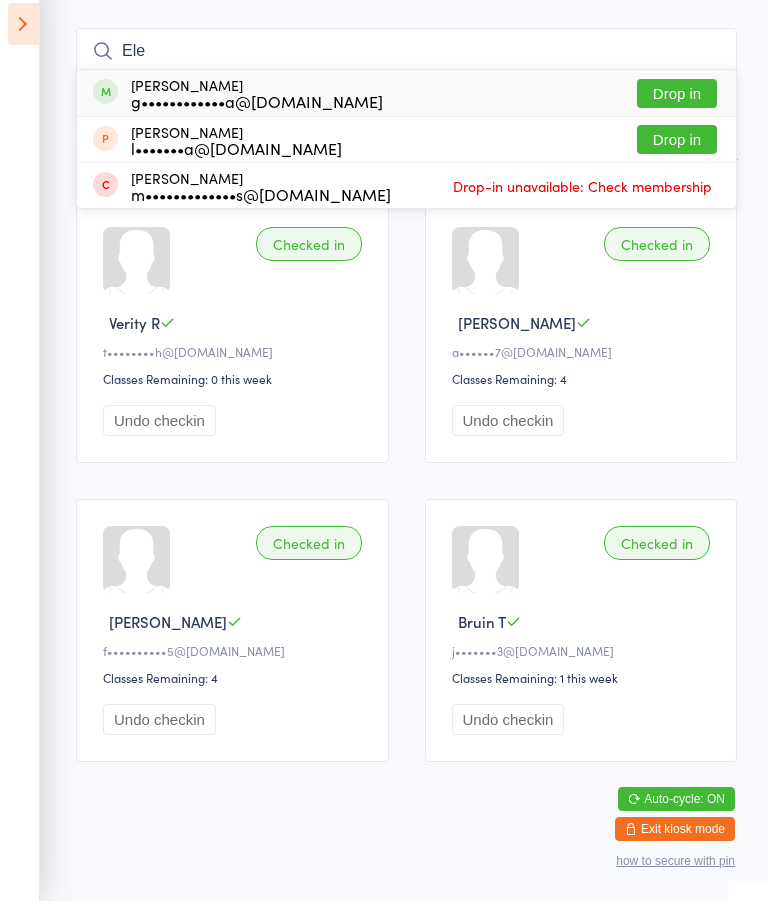 type on "Ele" 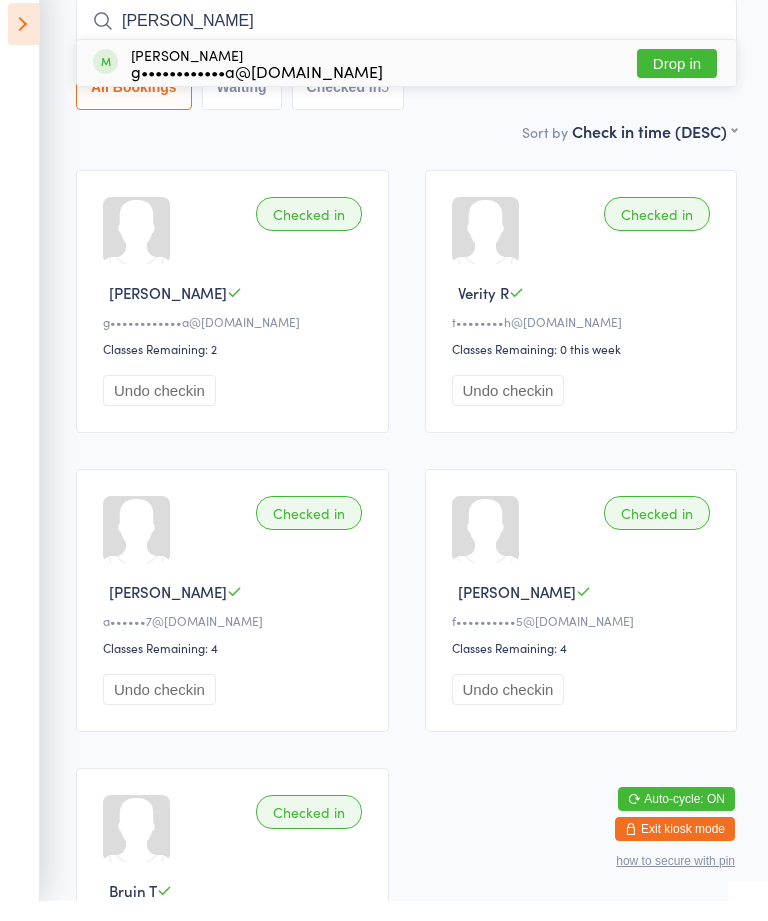 type on "Gina" 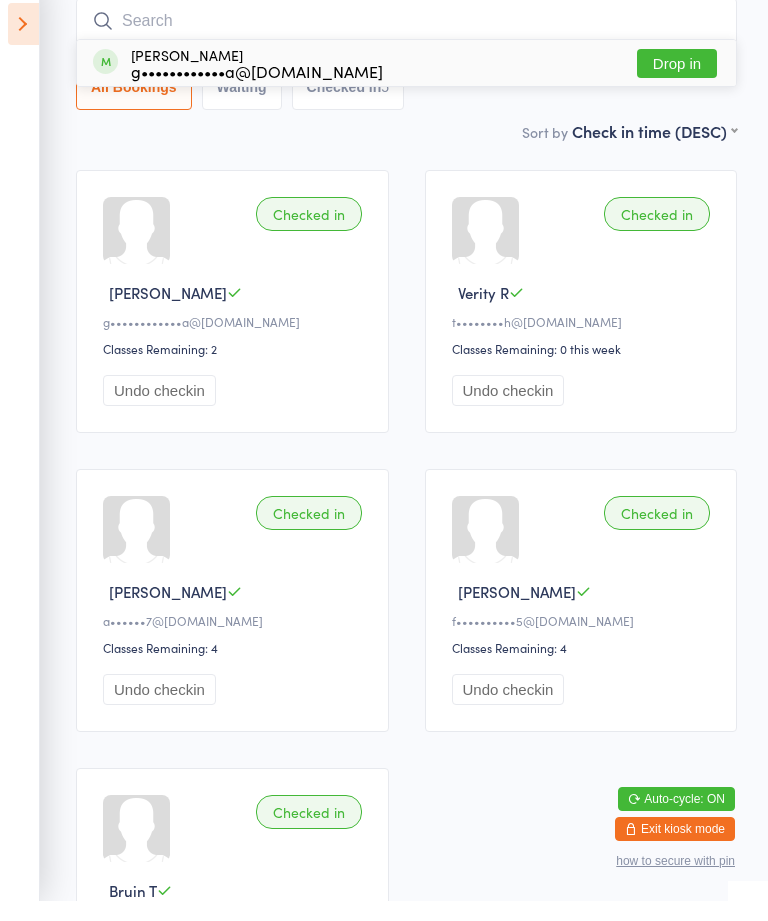 scroll, scrollTop: 161, scrollLeft: 0, axis: vertical 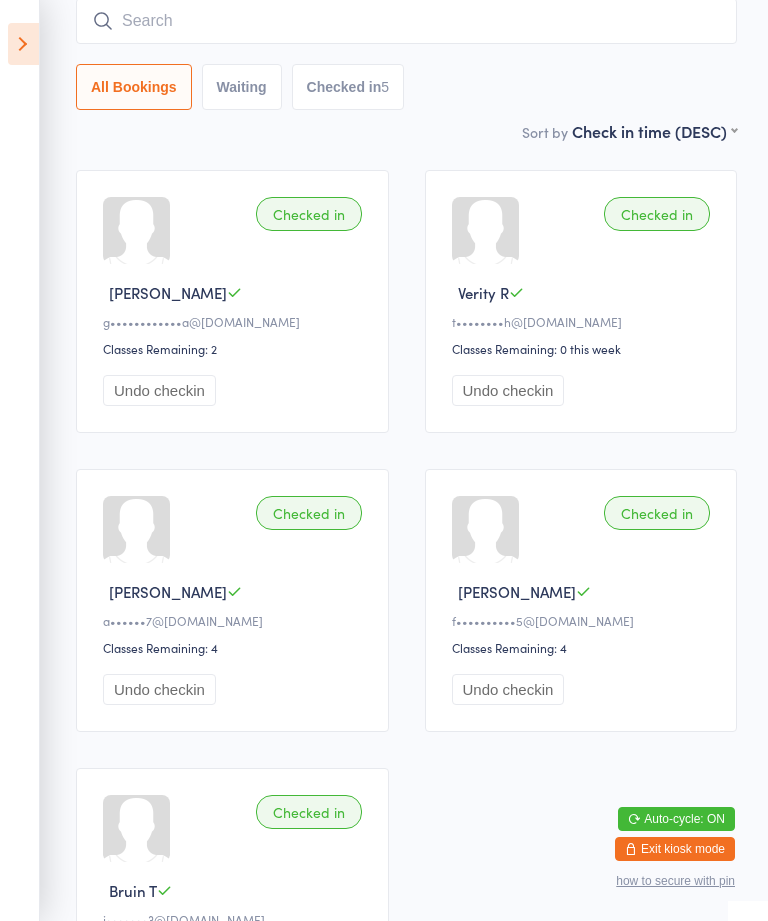 click at bounding box center [406, 21] 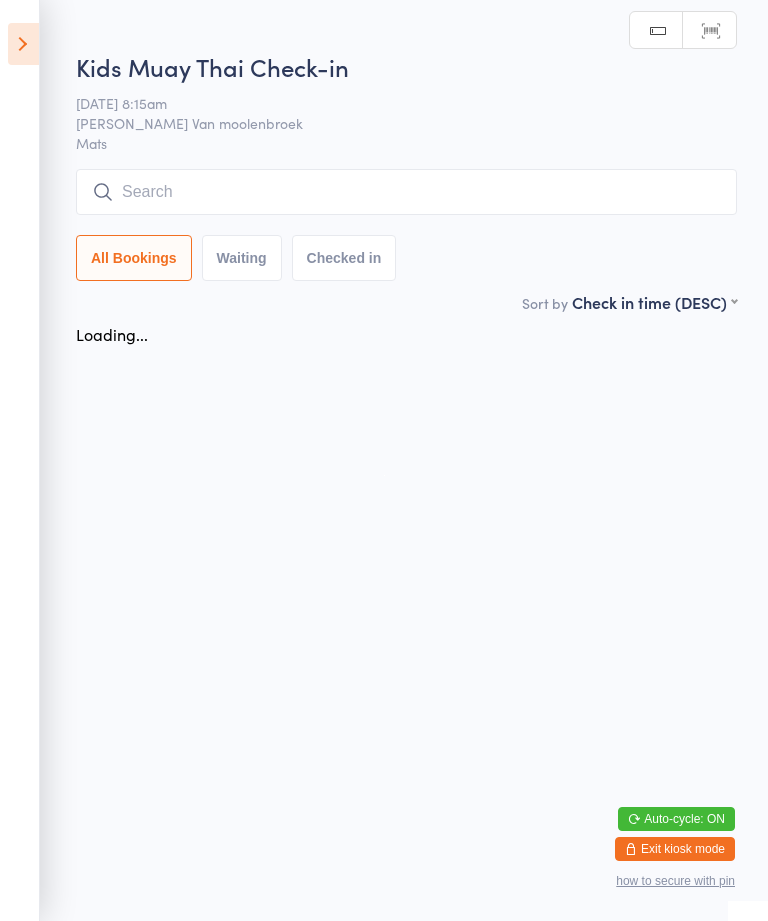 scroll, scrollTop: 0, scrollLeft: 0, axis: both 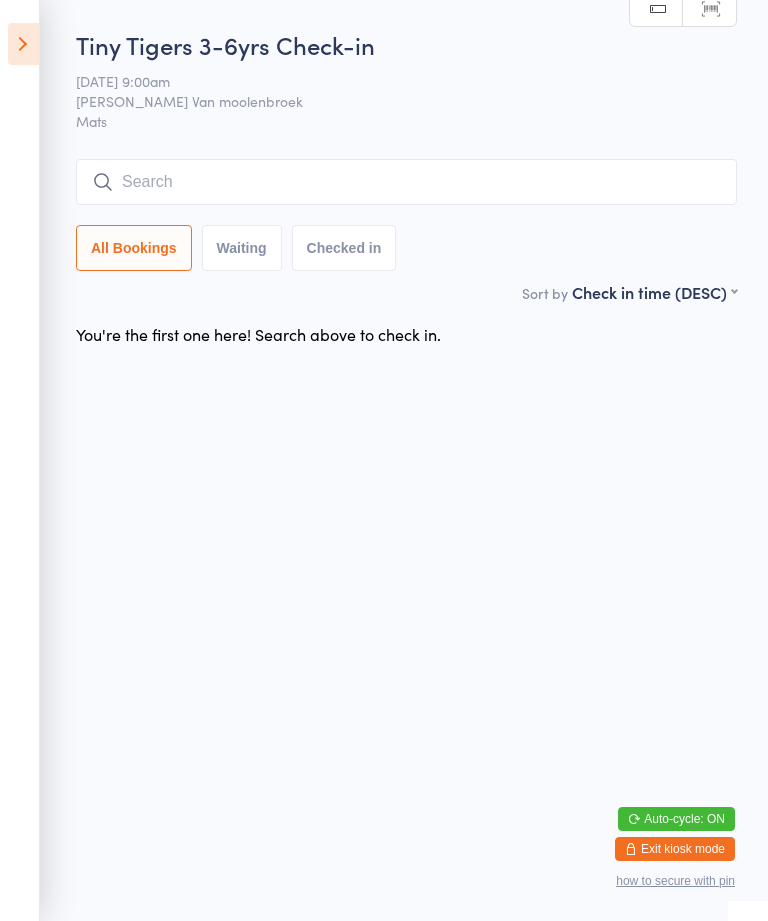 click at bounding box center (406, 182) 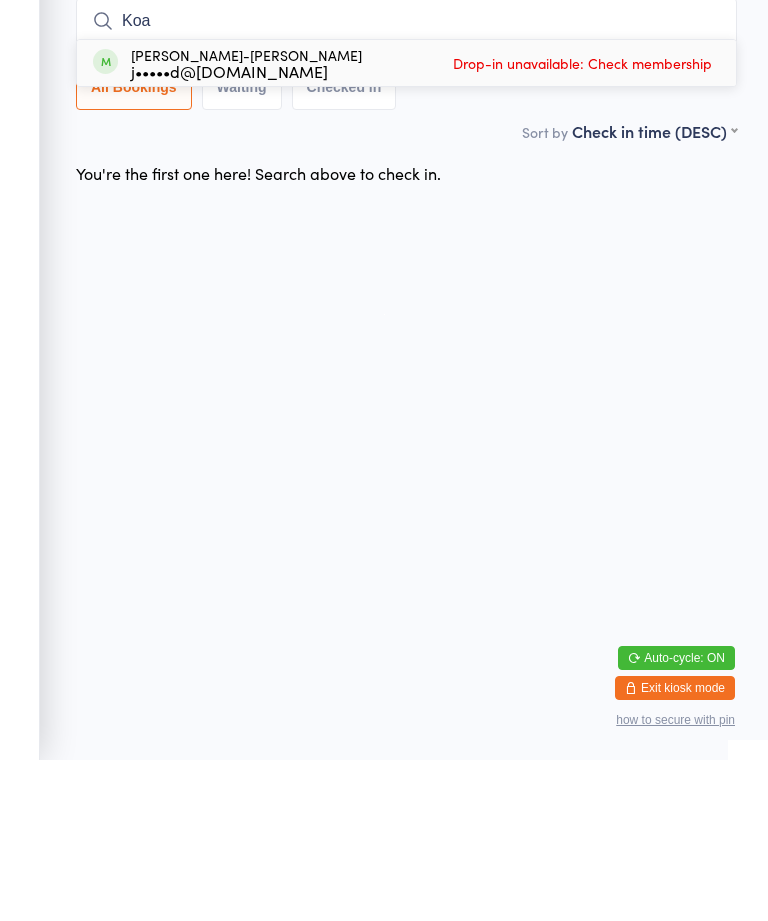 type on "Koa" 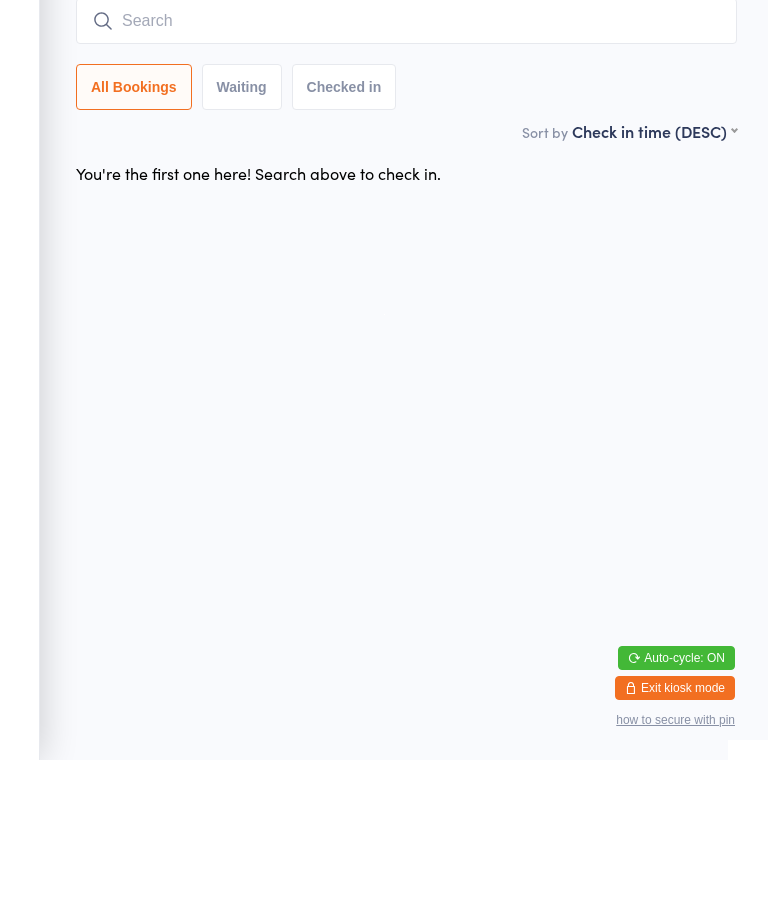 click on "You have now entered Kiosk Mode. Members will be able to check themselves in using the search field below. Click "Exit kiosk mode" below to exit Kiosk Mode at any time. Drop-in successful. Events for 12 Jul, 2025 12 Jul, 2025
July 2025
Sun Mon Tue Wed Thu Fri Sat
27
29
30
01
02
03
04
05
28
06
07
08
09
10
11
12
29
13
14
15
16
17
18
19
30
20
21
22
23
24
25" at bounding box center [384, 460] 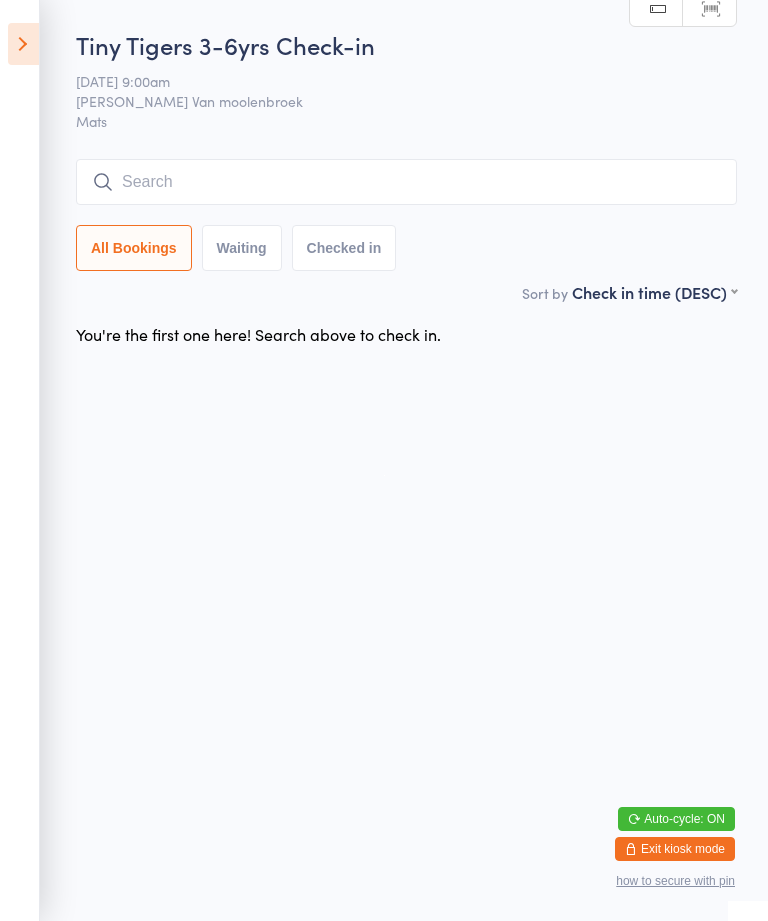 click at bounding box center [406, 182] 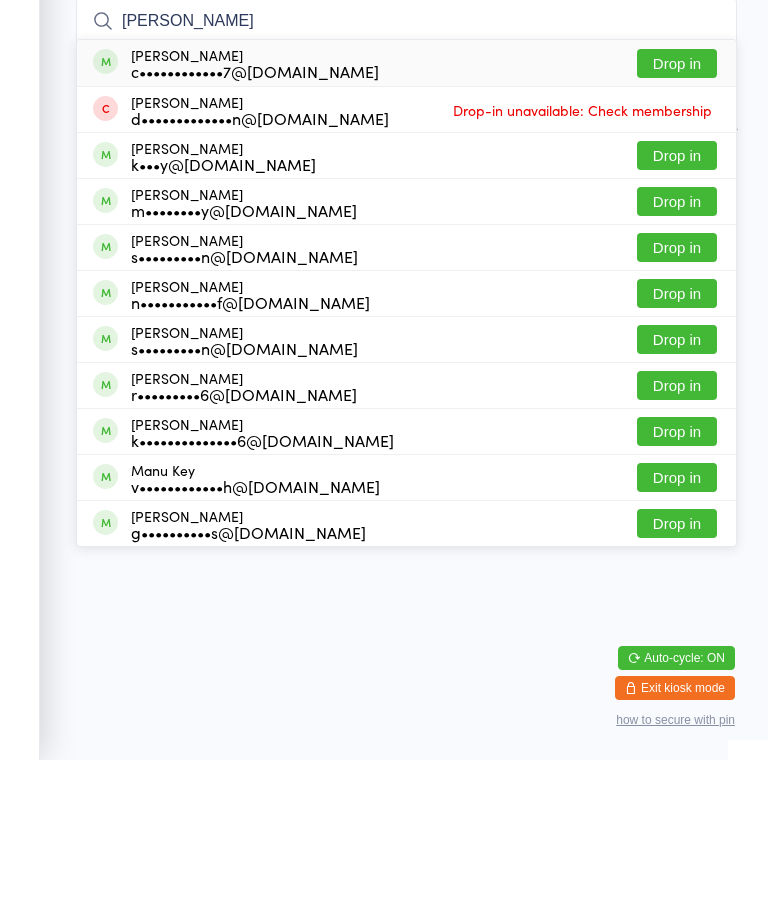 type on "Mason" 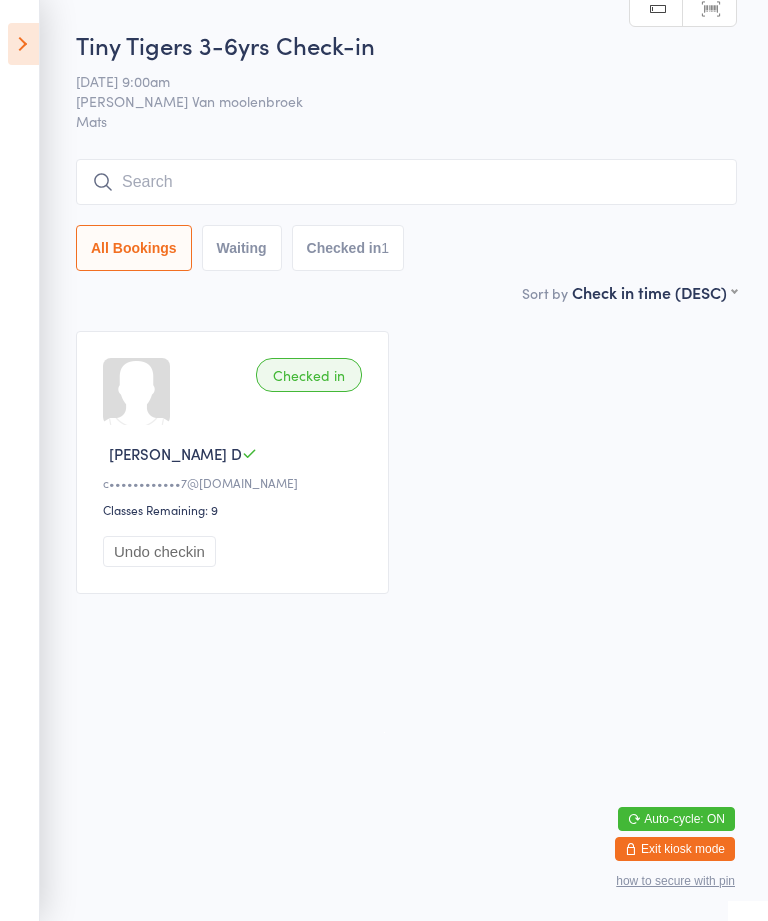 click on "Exit kiosk mode" at bounding box center (675, 849) 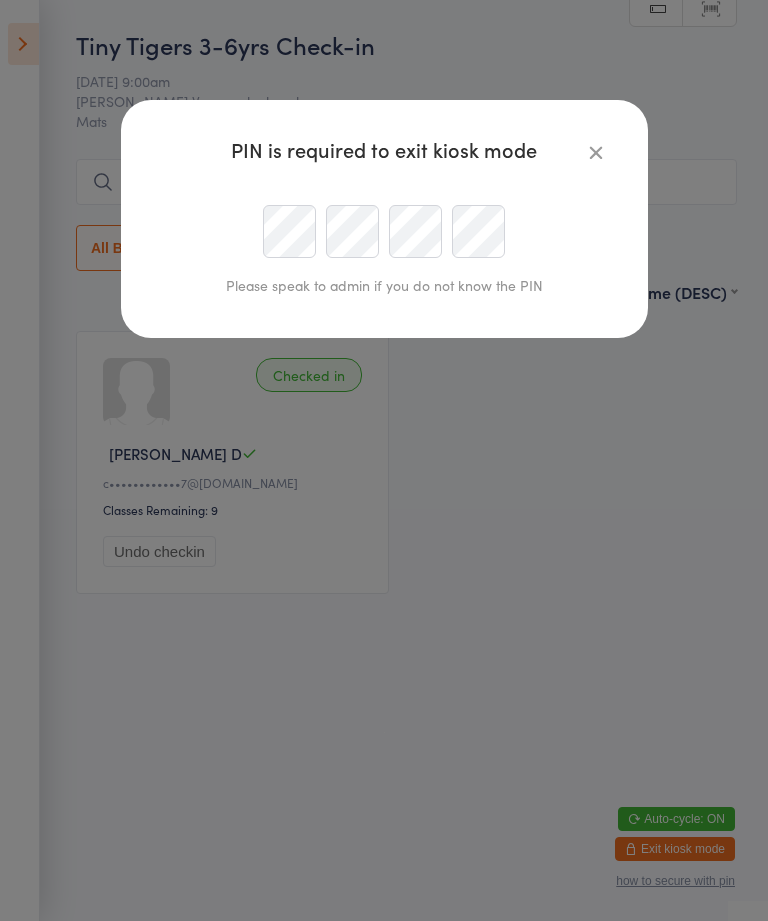 click at bounding box center [596, 152] 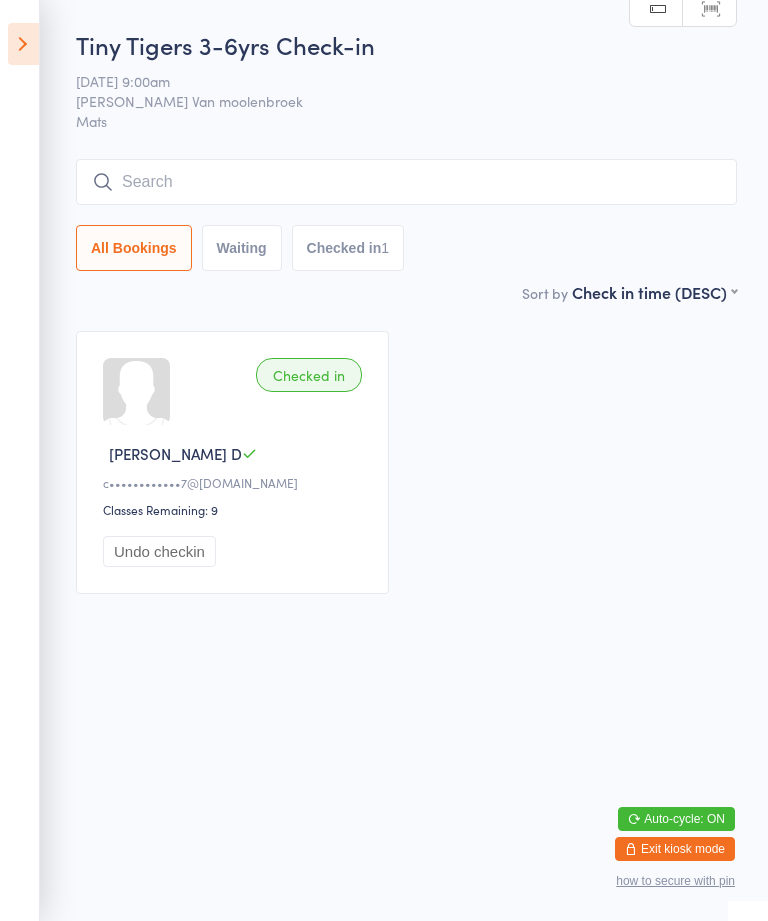 click at bounding box center (406, 182) 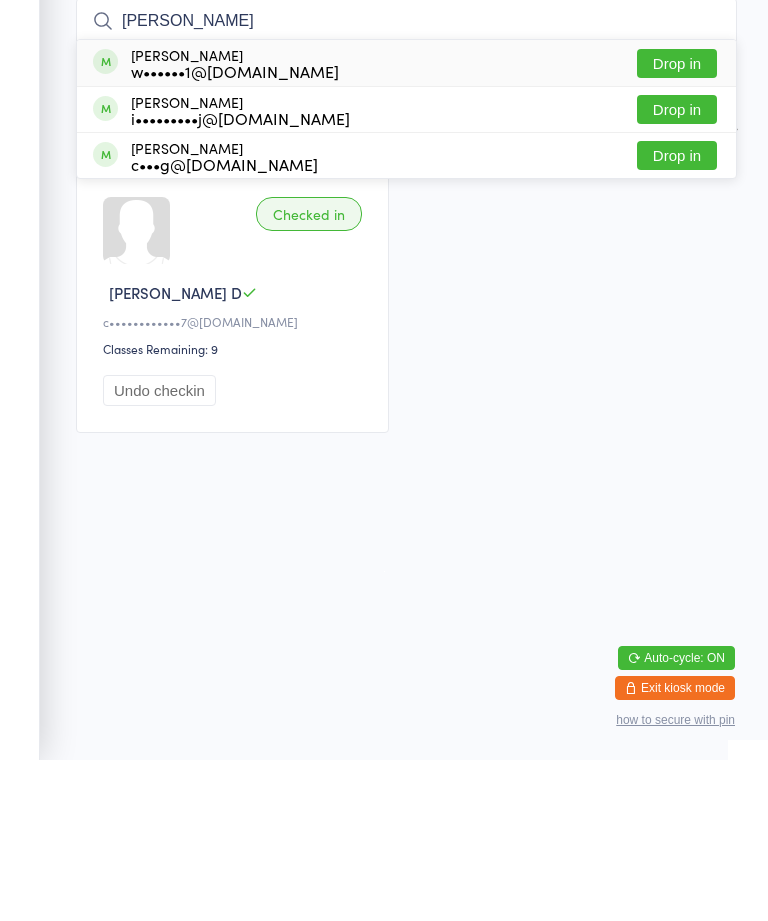 type on "Isaac" 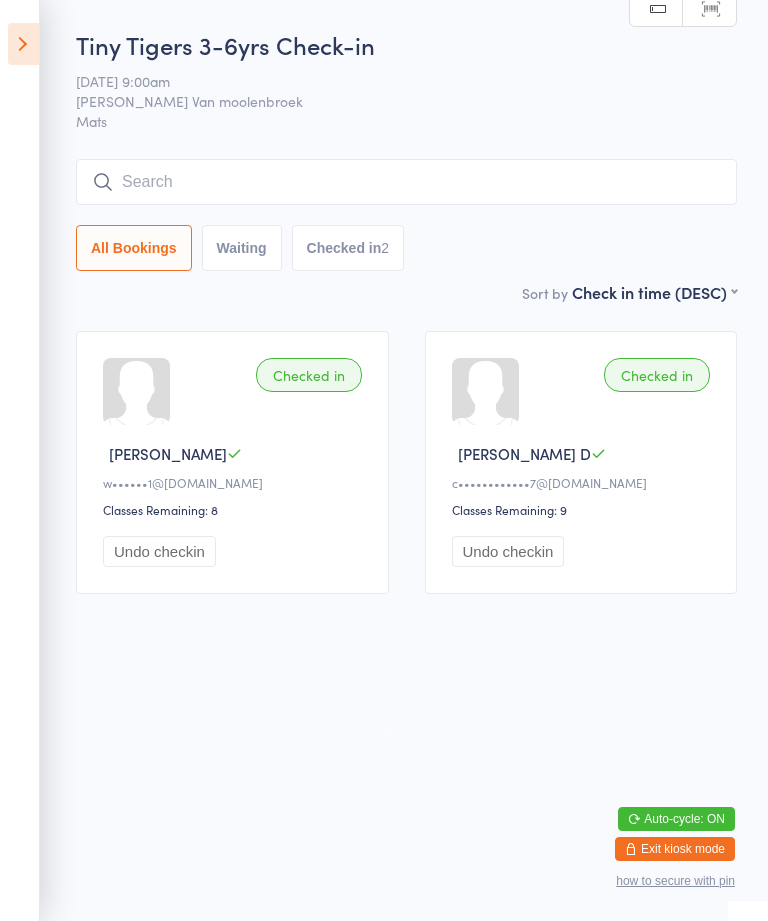 click at bounding box center (406, 182) 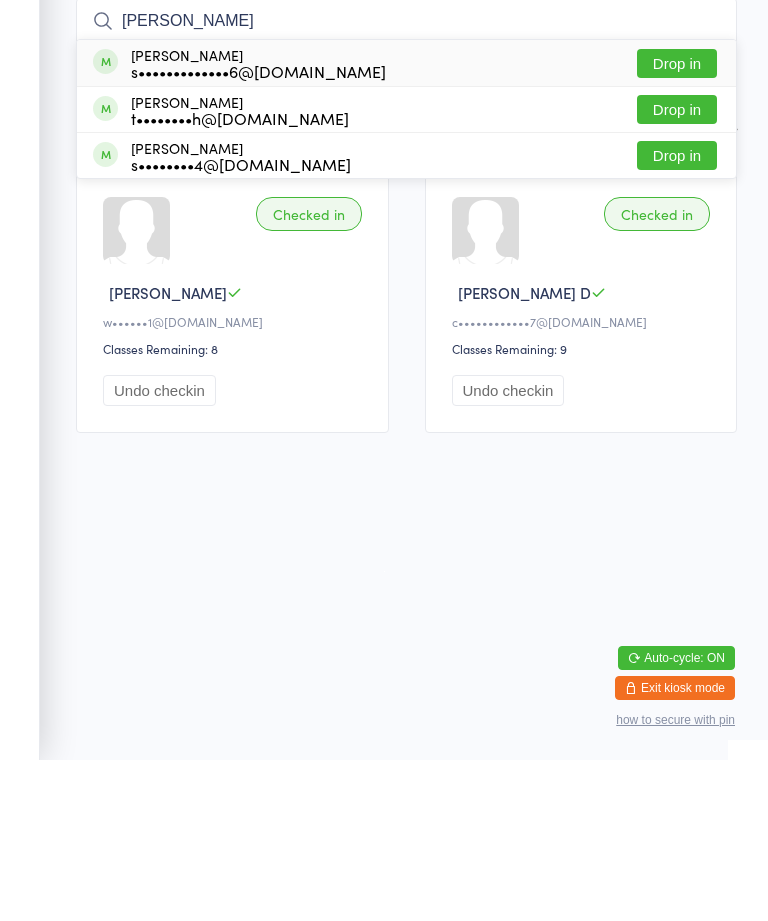 type on "Ryan" 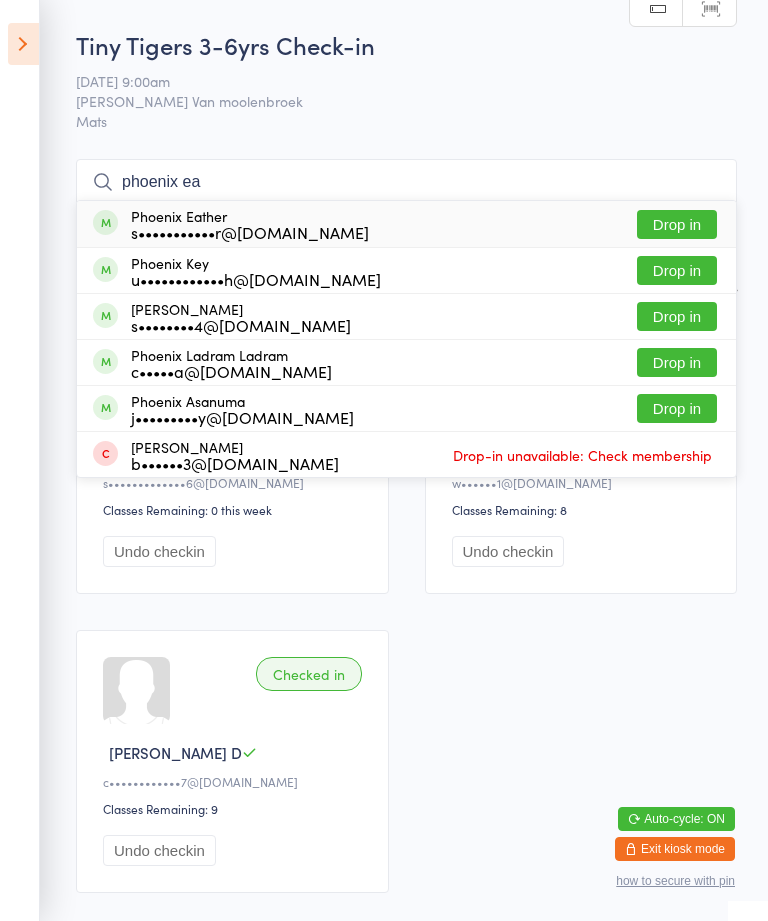type on "phoenix ea" 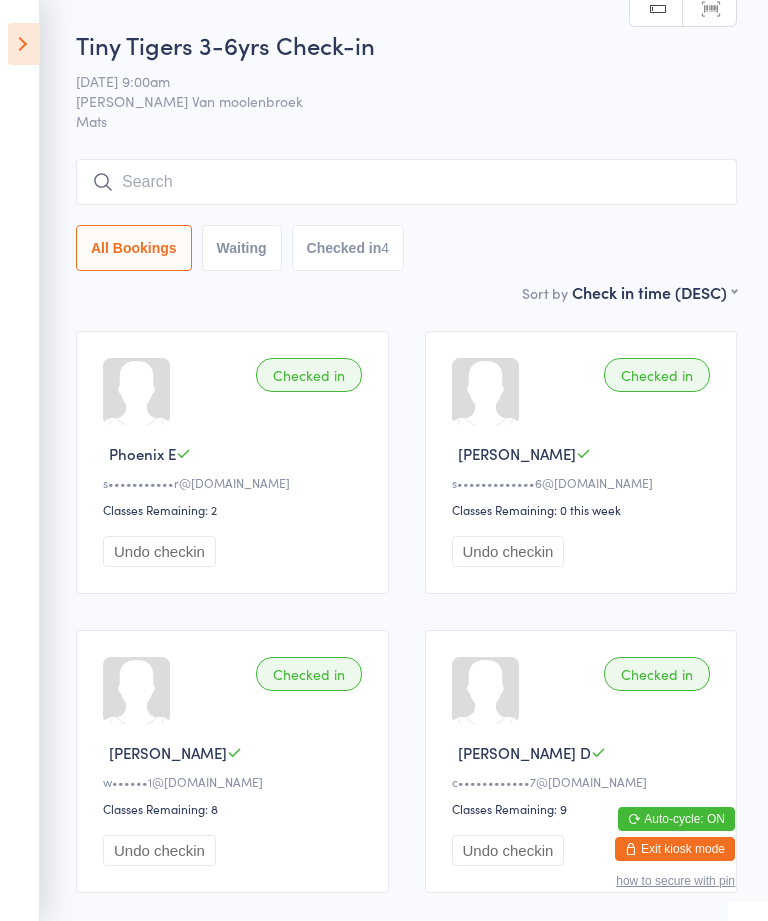 click on "Undo checkin" at bounding box center [159, 551] 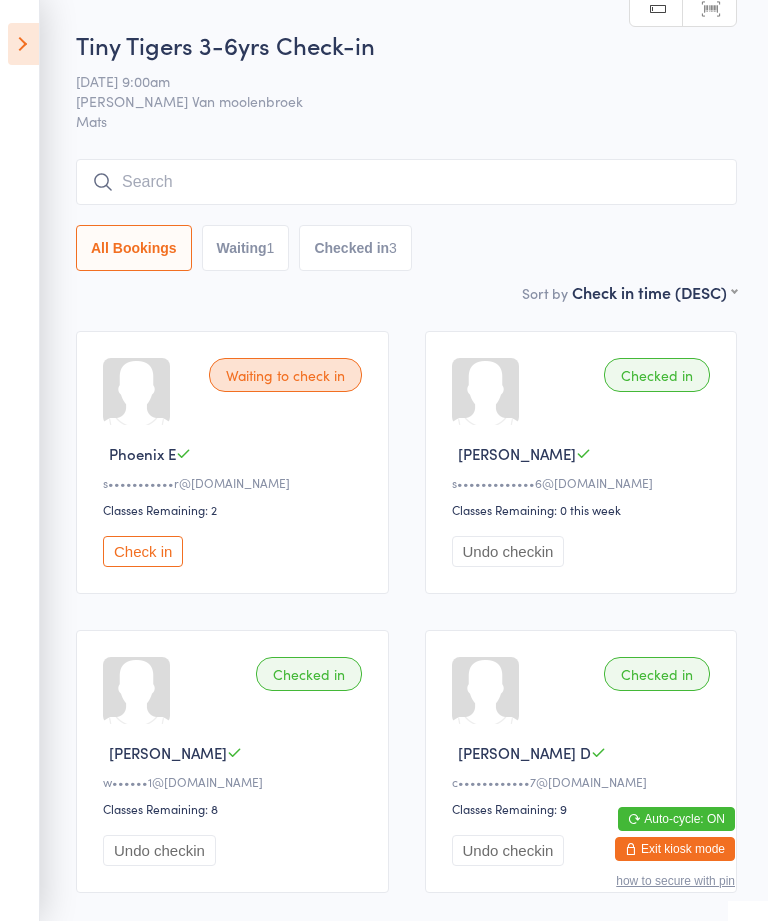 click on "Check in" at bounding box center [143, 551] 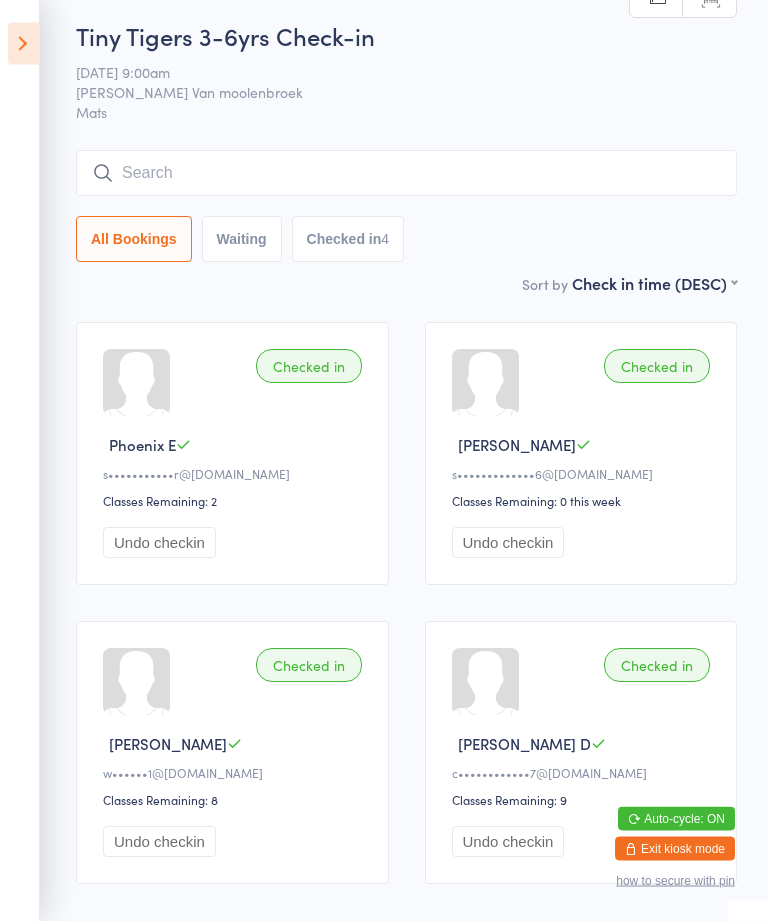 scroll, scrollTop: 0, scrollLeft: 0, axis: both 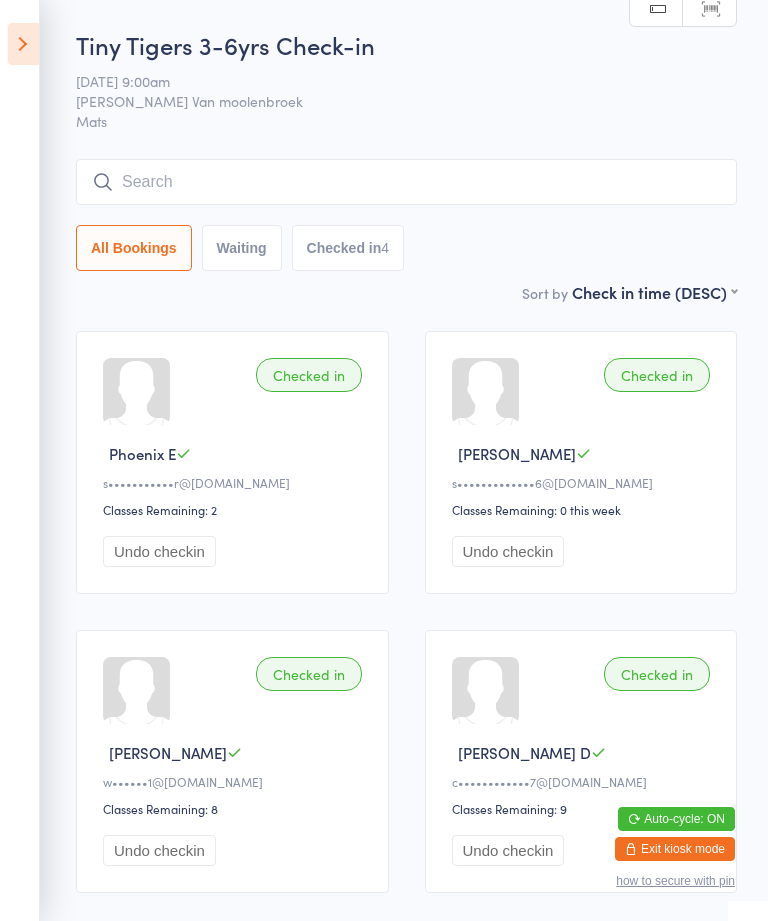 click at bounding box center [23, 44] 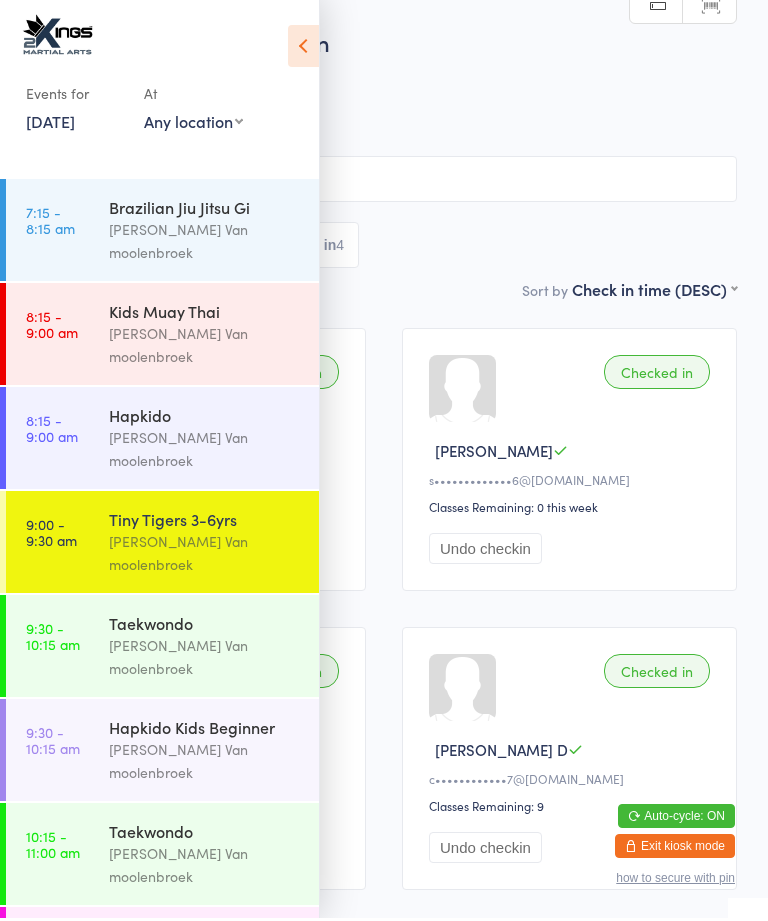 scroll, scrollTop: 3, scrollLeft: 0, axis: vertical 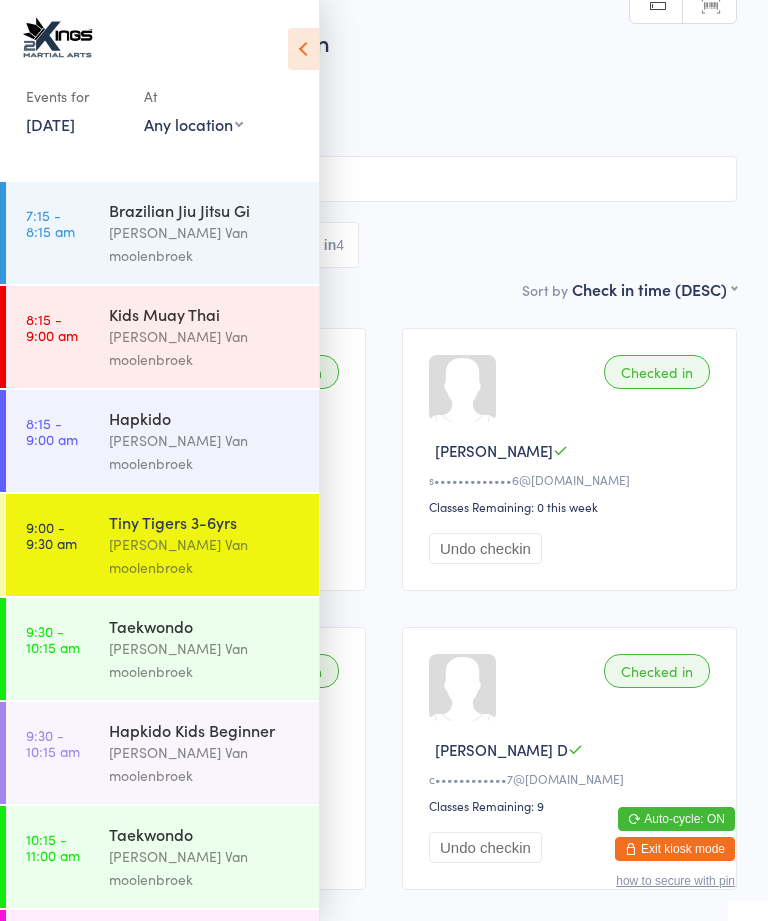 click on "Events for 12 Jul, 2025 12 Jul, 2025
July 2025
Sun Mon Tue Wed Thu Fri Sat
27
29
30
01
02
03
04
05
28
06
07
08
09
10
11
12
29
13
14
15
16
17
18
19
30
20
21
22
23
24
25
26
31
27
28
29
30
31
01
02" at bounding box center (159, 79) 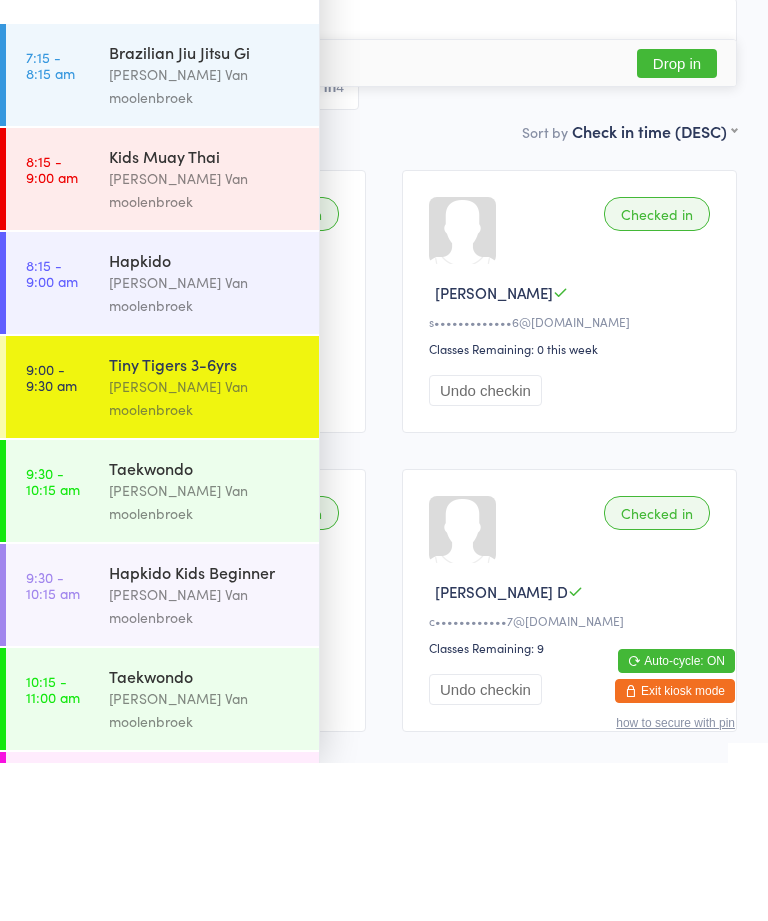 type on "Warre" 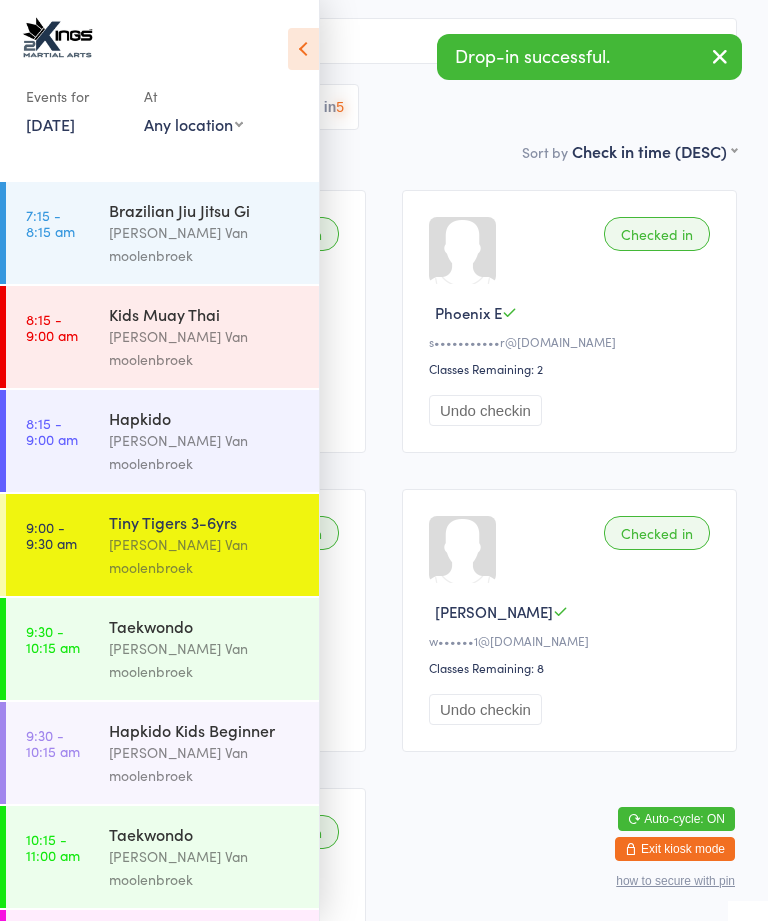 click on "Events for 12 Jul, 2025 12 Jul, 2025
July 2025
Sun Mon Tue Wed Thu Fri Sat
27
29
30
01
02
03
04
05
28
06
07
08
09
10
11
12
29
13
14
15
16
17
18
19
30
20
21
22
23
24
25
26
31
27
28
29
30
31
01
02" at bounding box center (159, 79) 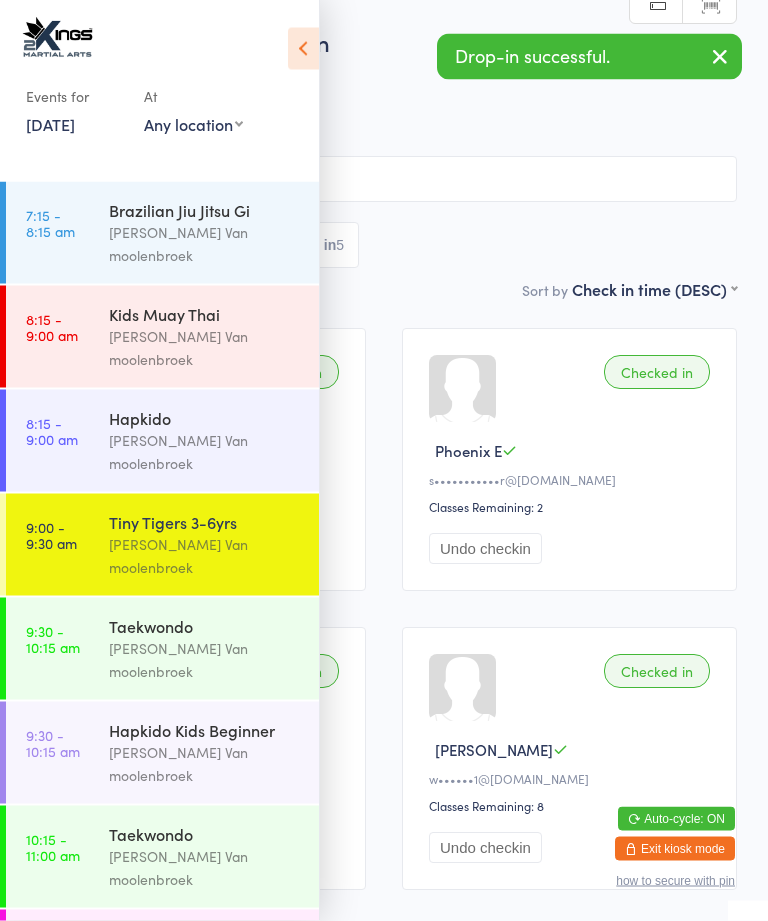 scroll, scrollTop: 0, scrollLeft: 0, axis: both 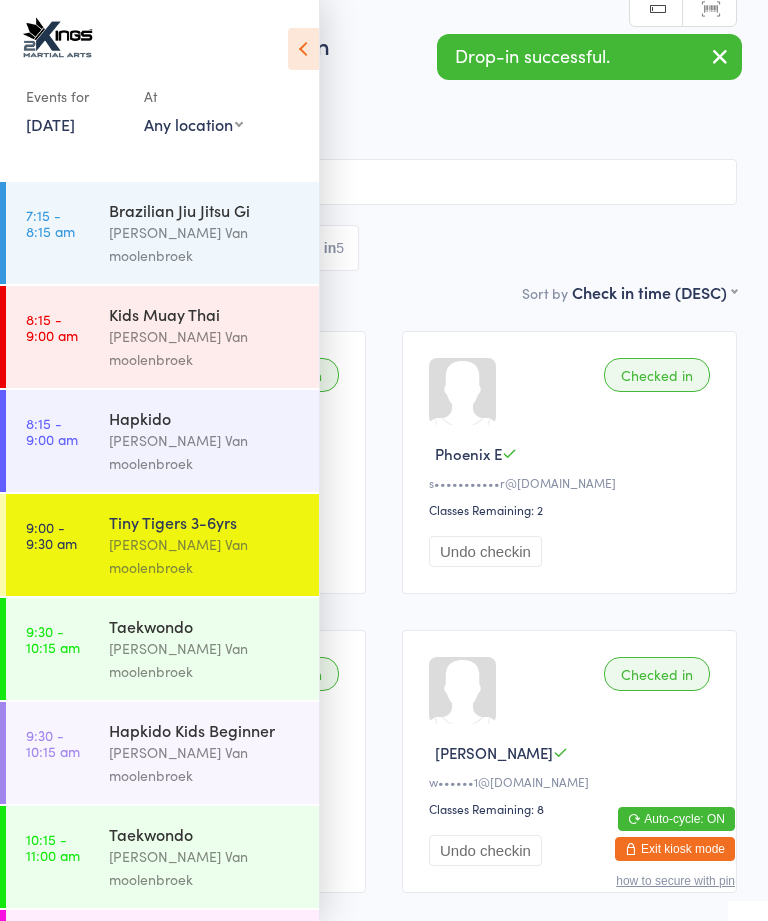 click at bounding box center (303, 49) 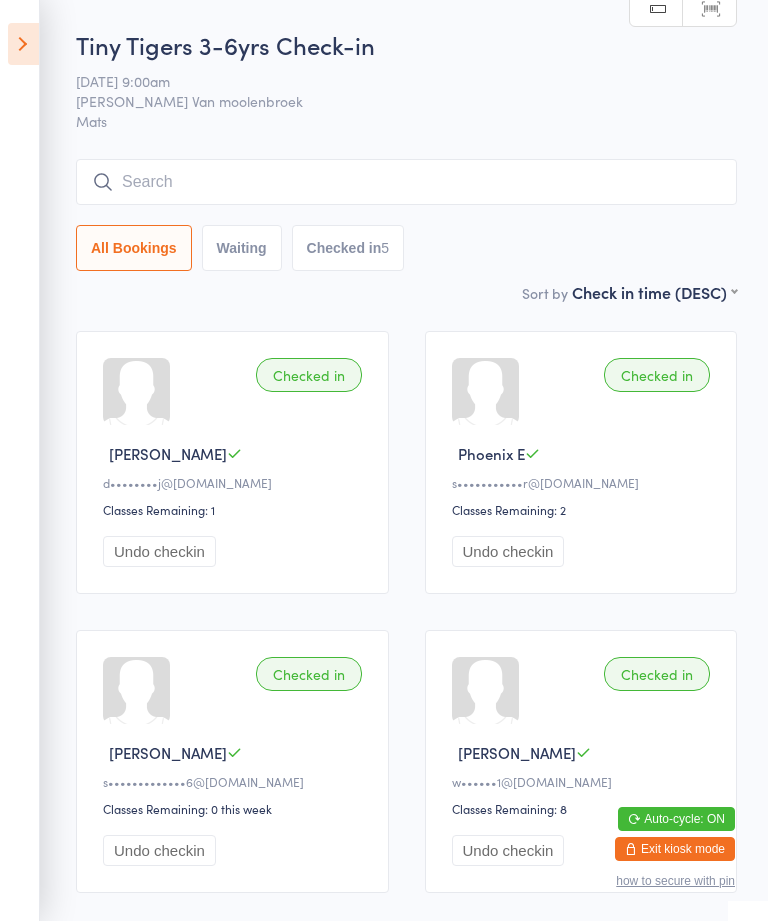 click at bounding box center (23, 44) 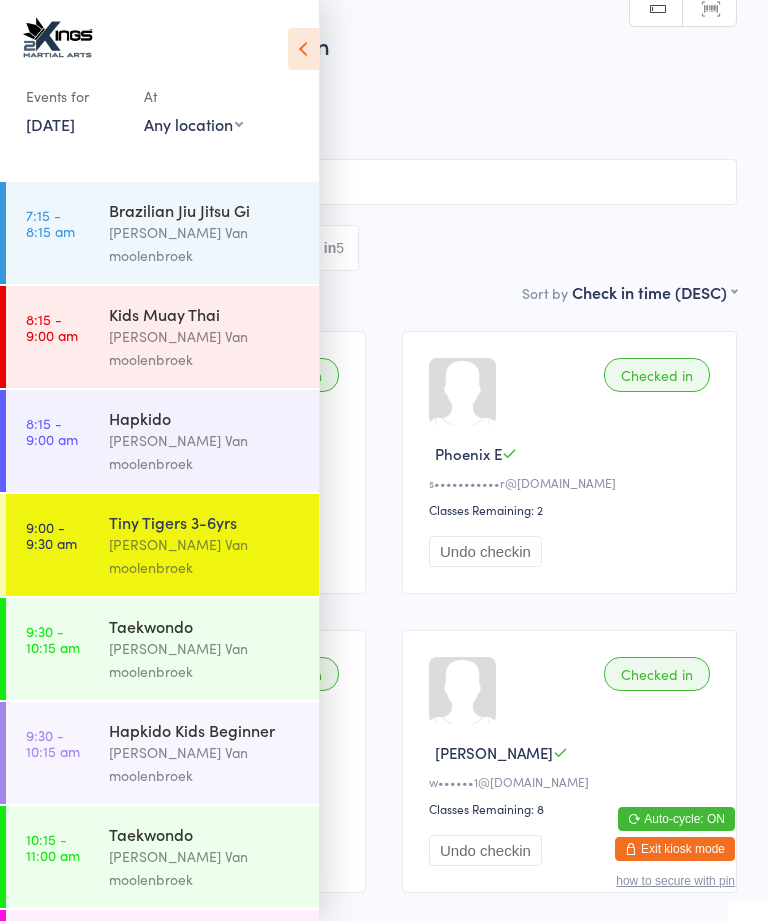 click on "Hapkido Kids Beginner" at bounding box center [205, 730] 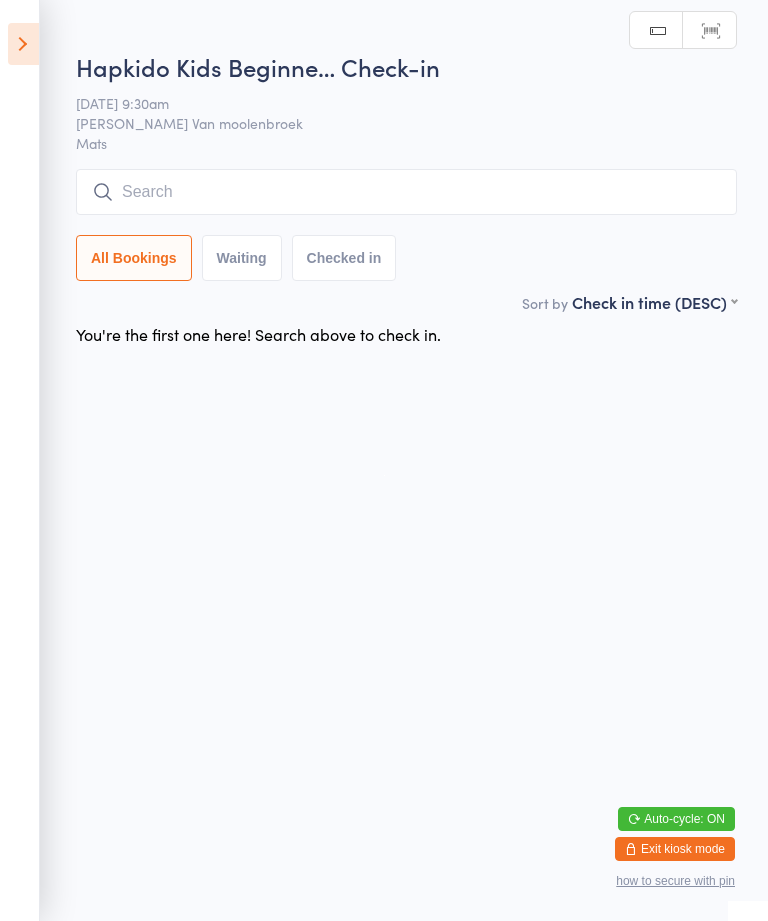 click at bounding box center [406, 192] 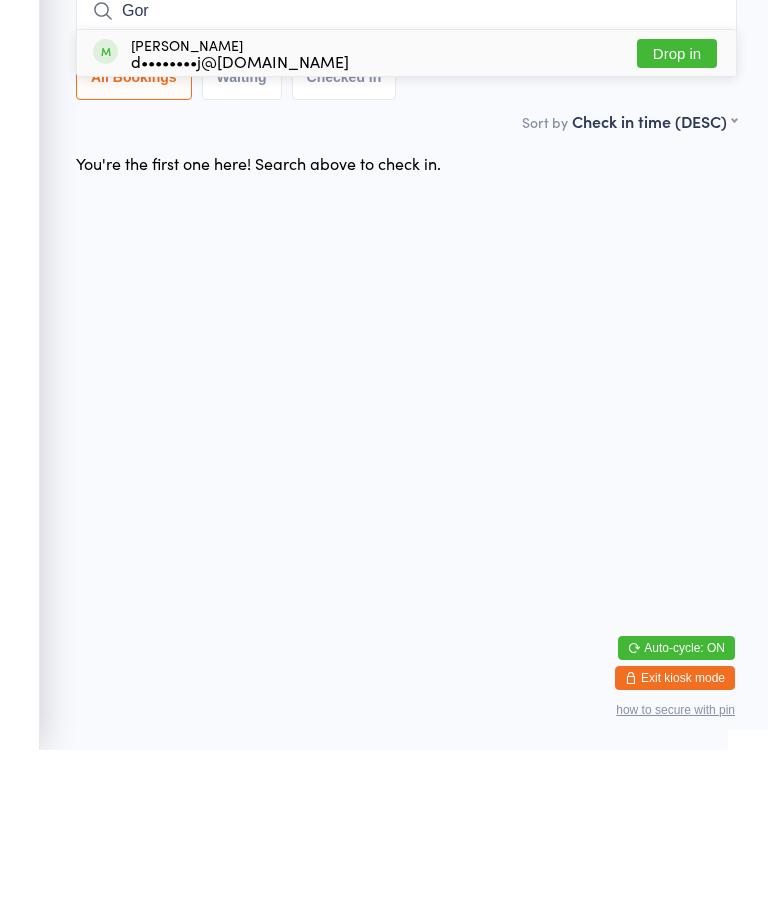 type on "Gor" 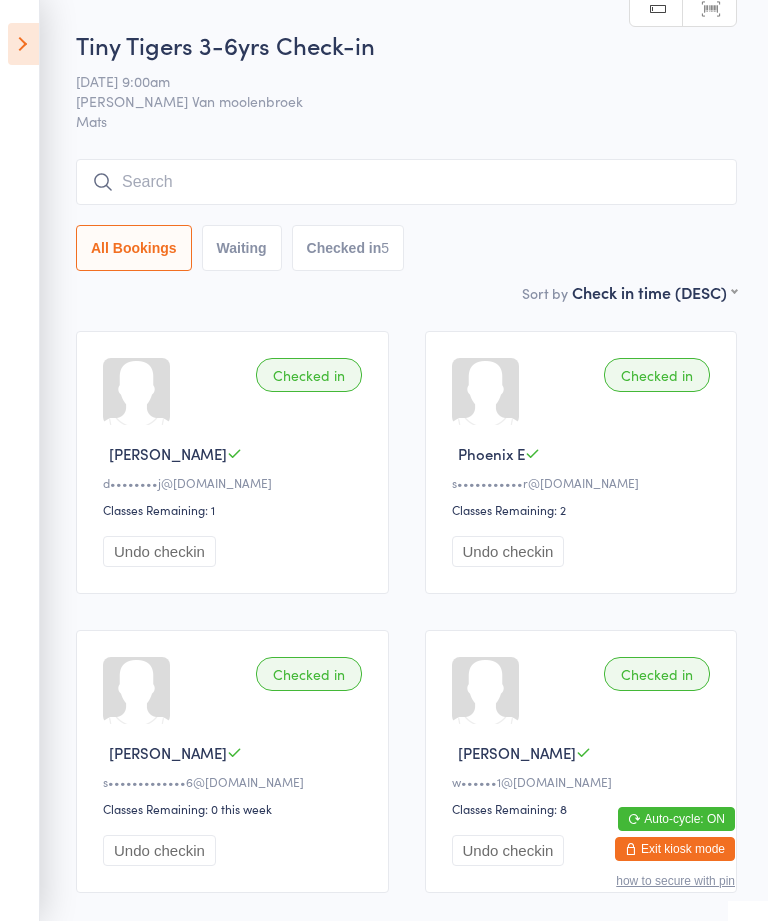 click at bounding box center [406, 182] 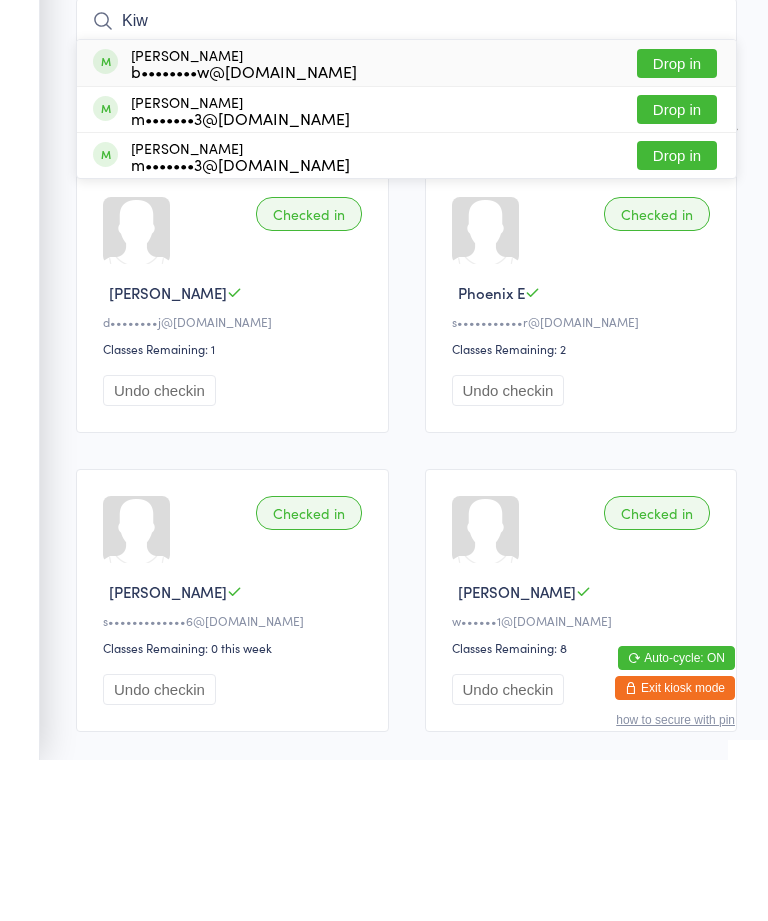 type on "Kiw" 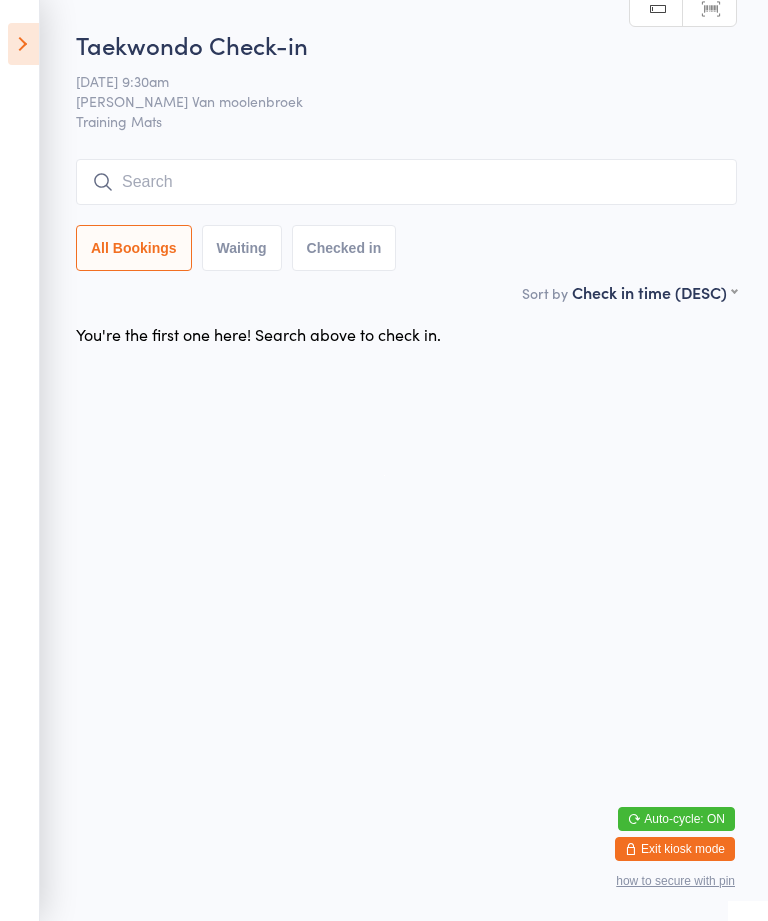 click on "Taekwondo Check-in 12 Jul 9:30am  Shantal Van moolenbroek  Training Mats  Manual search Scanner input All Bookings Waiting  Checked in" at bounding box center [406, 154] 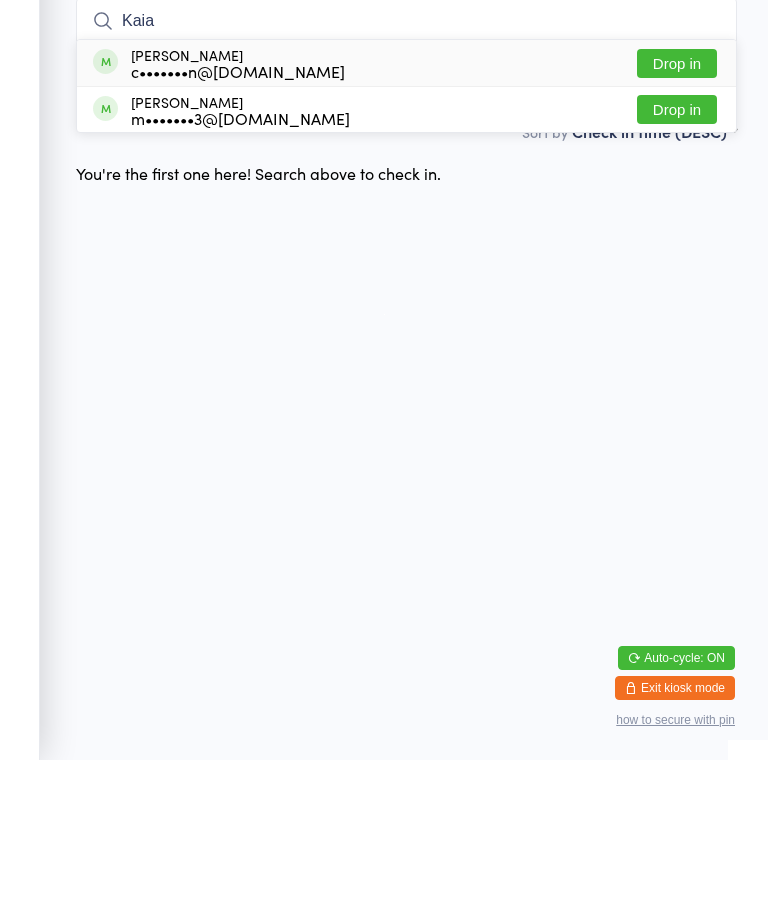 type on "Kaia" 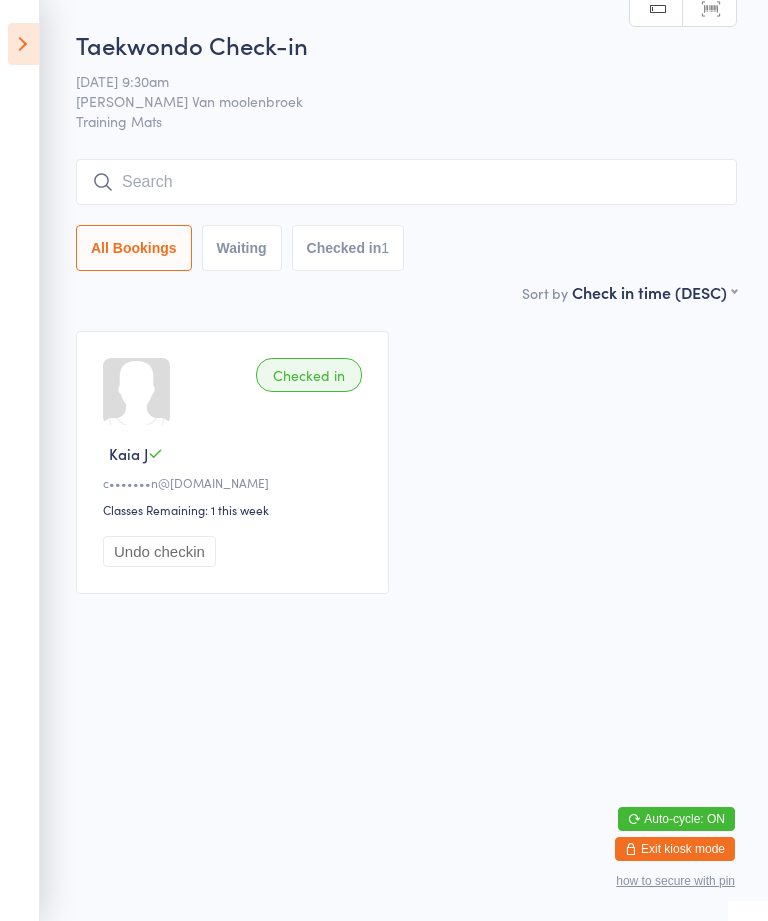 click on "Checked in  1" at bounding box center (348, 248) 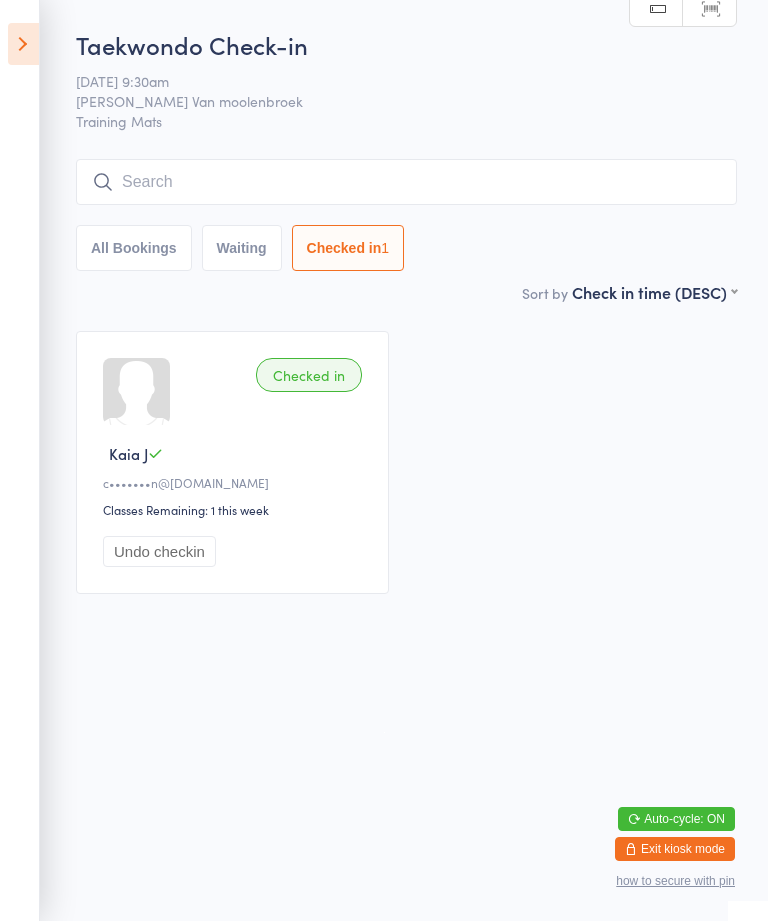 click on "All Bookings" at bounding box center [134, 248] 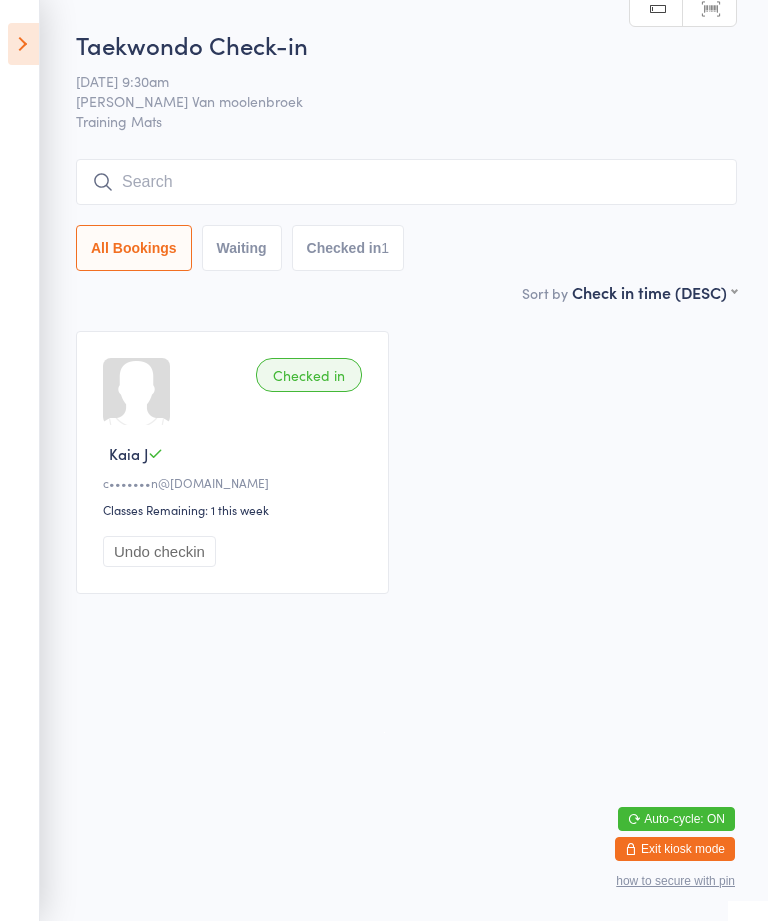 click at bounding box center (406, 182) 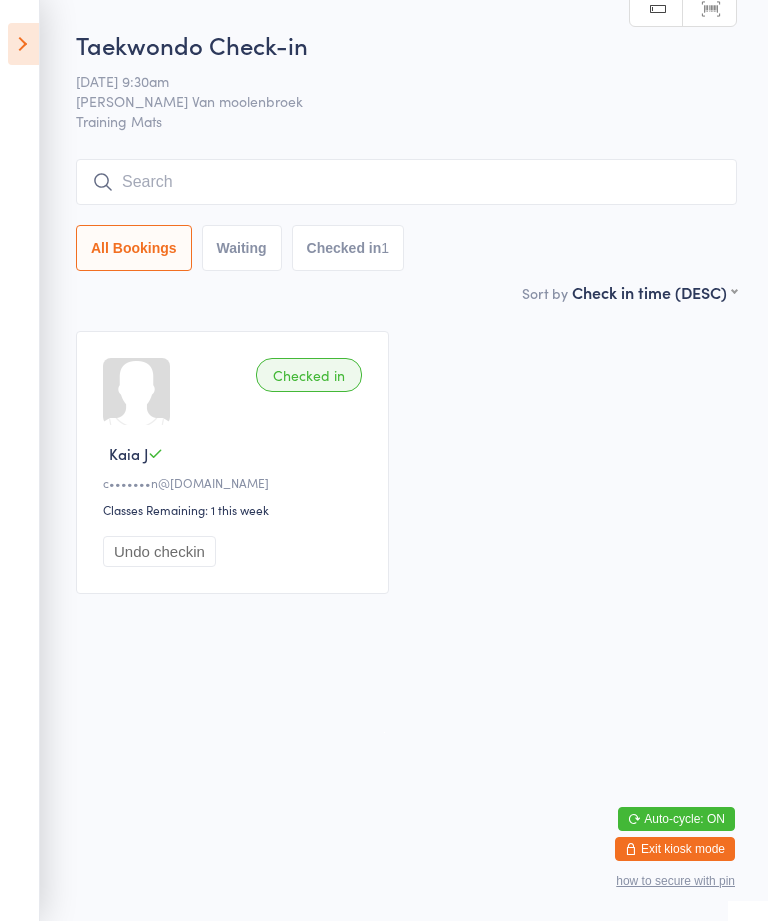 click at bounding box center [406, 182] 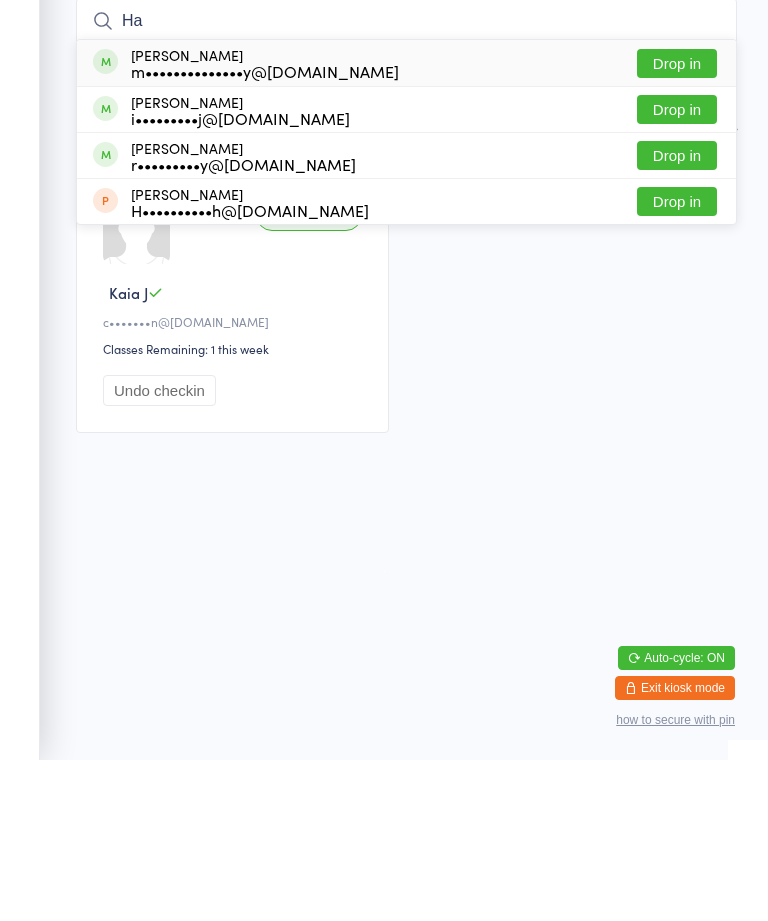 type on "H" 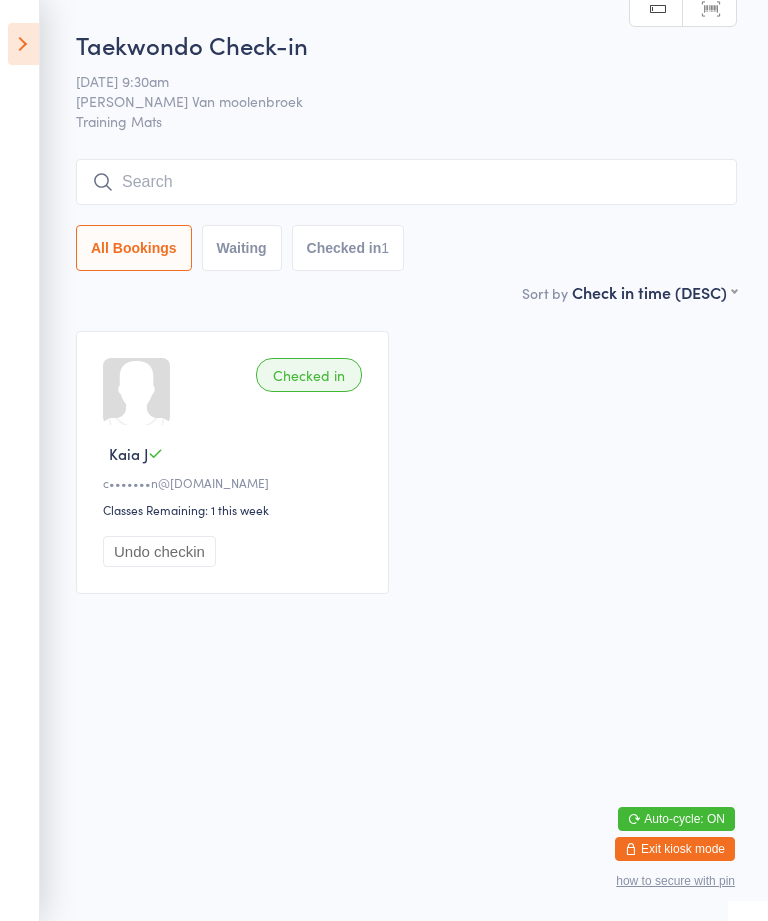 click at bounding box center (406, 182) 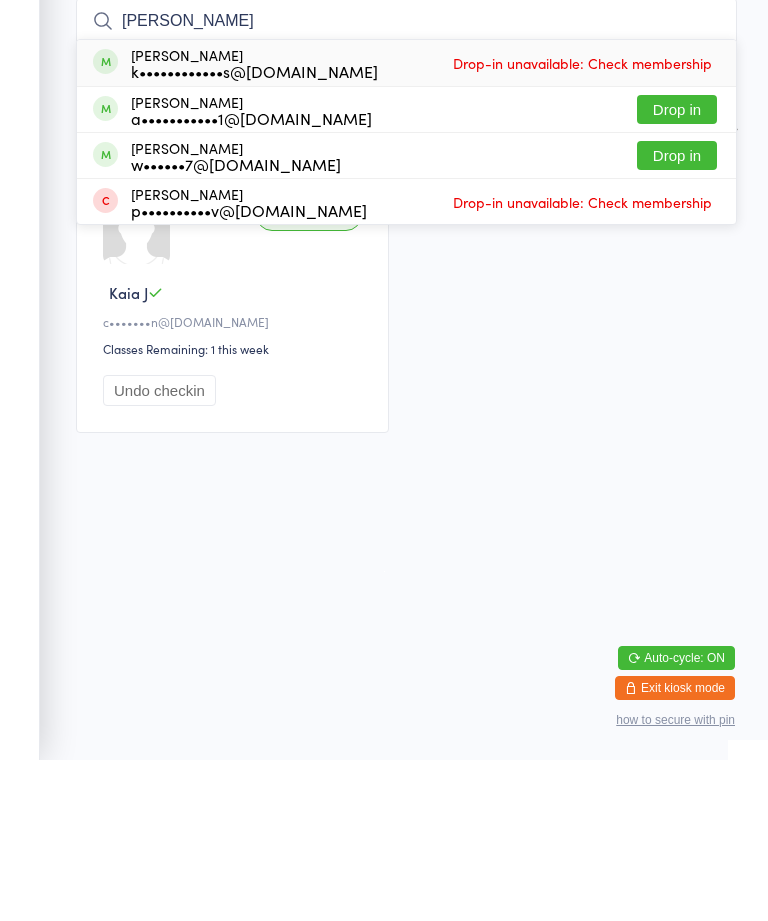 type on "Alex" 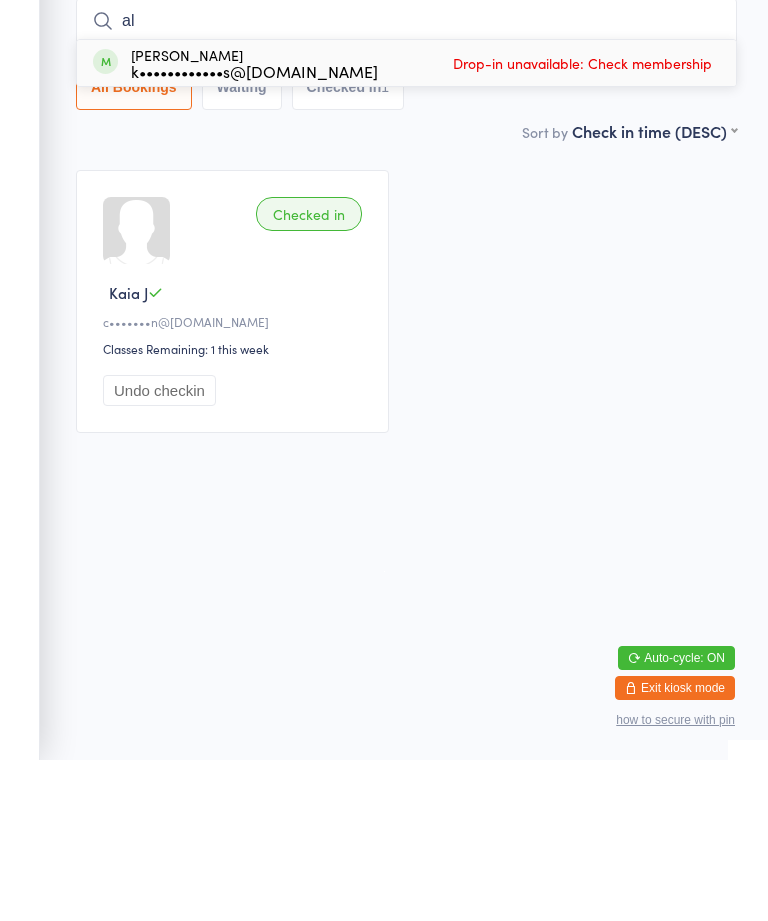 type on "al" 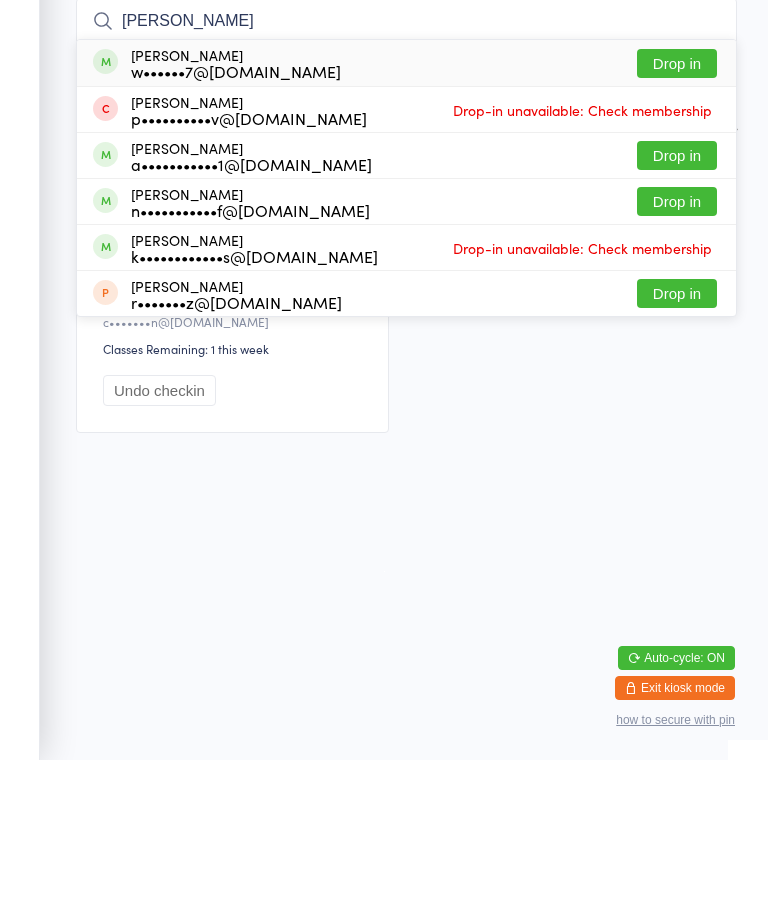 type on "alexander" 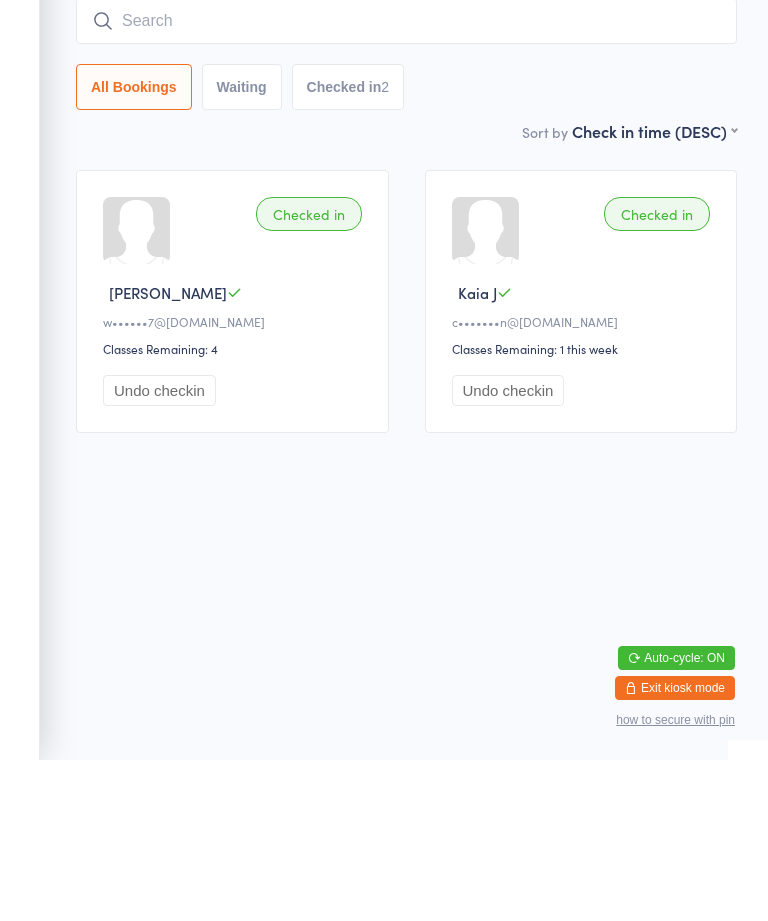 click on "Undo checkin" at bounding box center [159, 551] 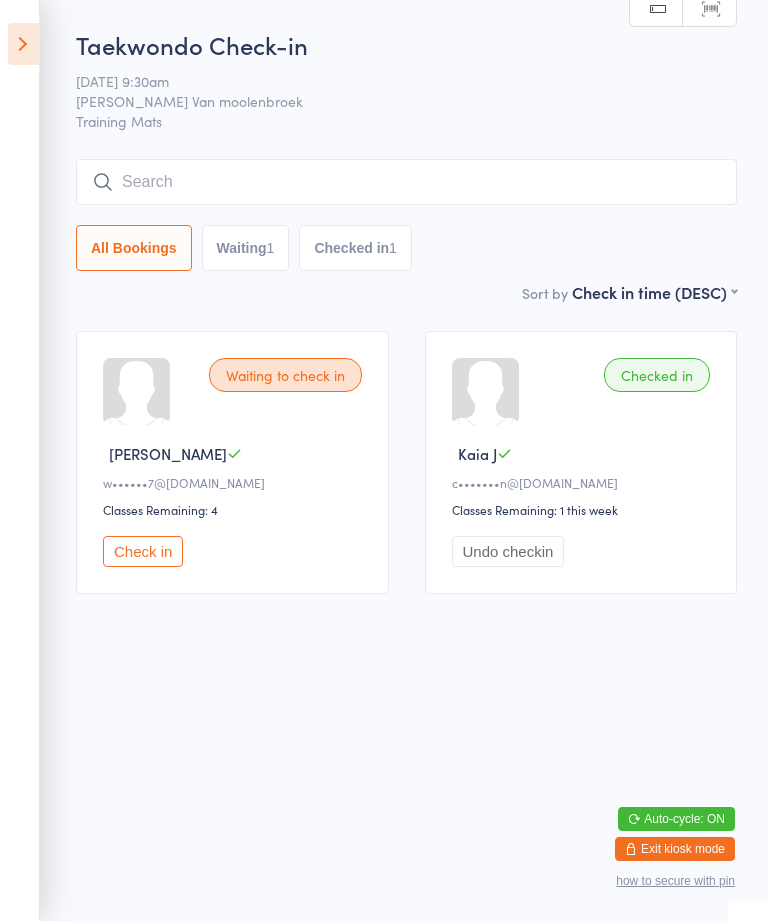 click at bounding box center [406, 182] 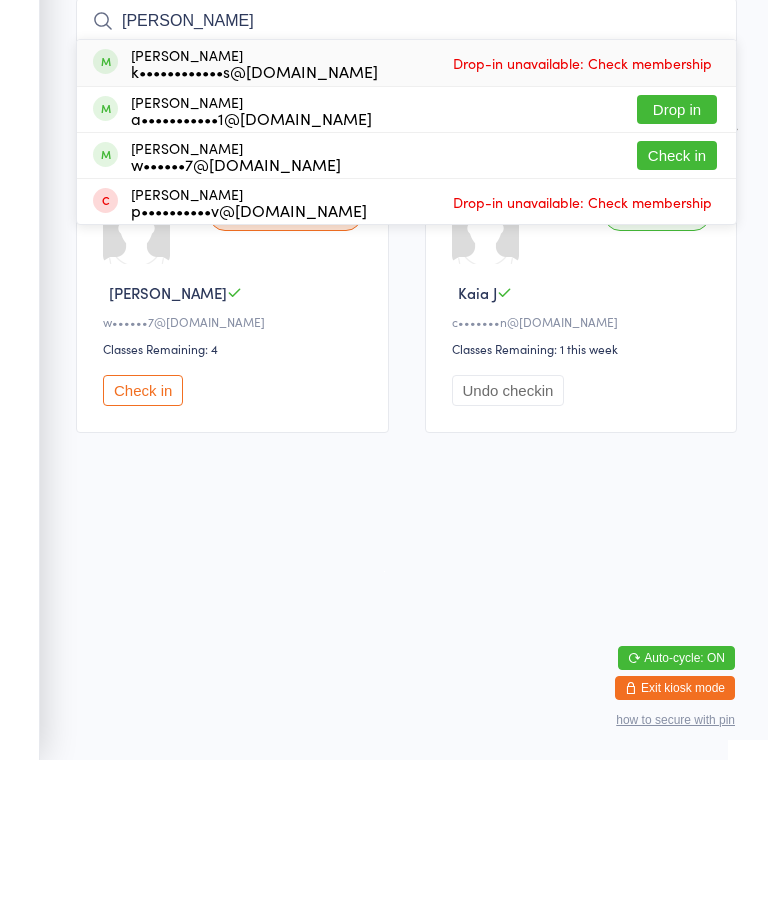 type on "Alex" 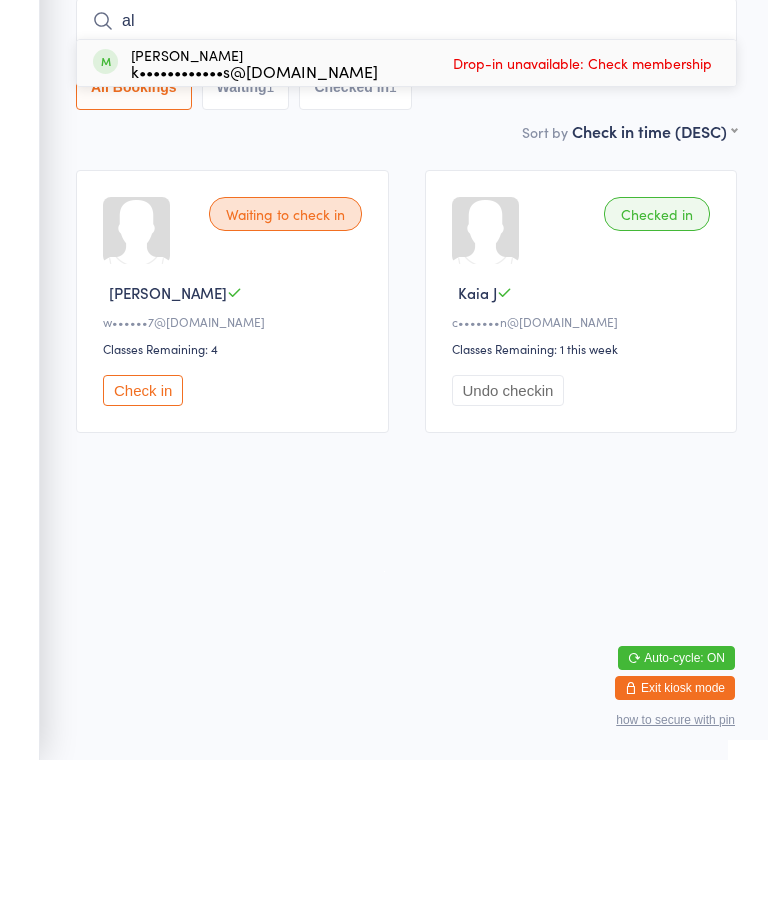 type on "al" 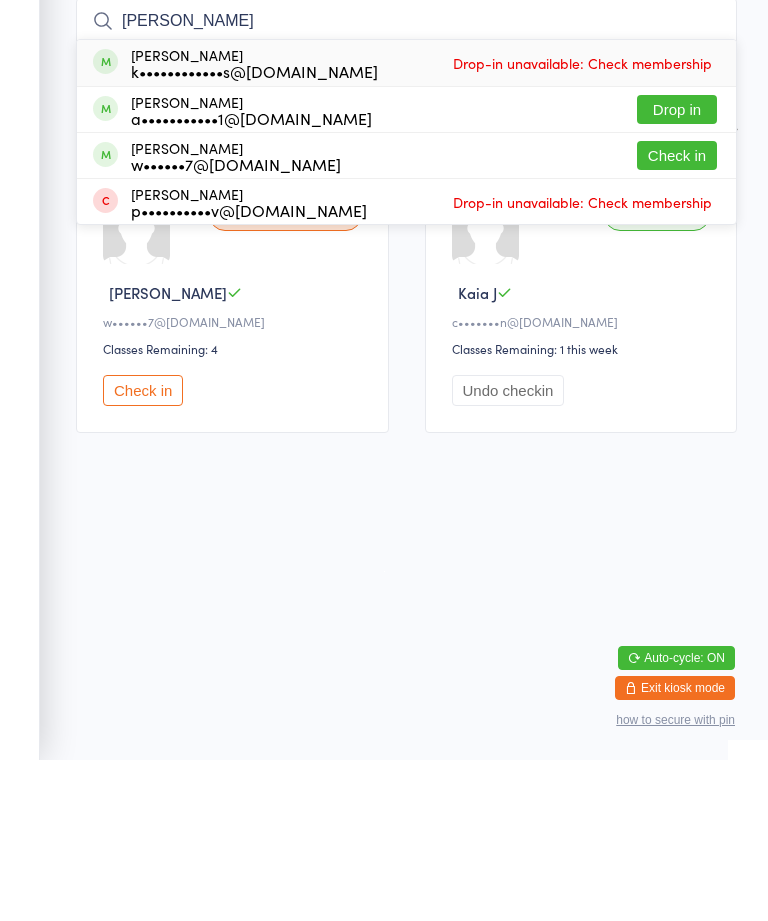 type on "alex" 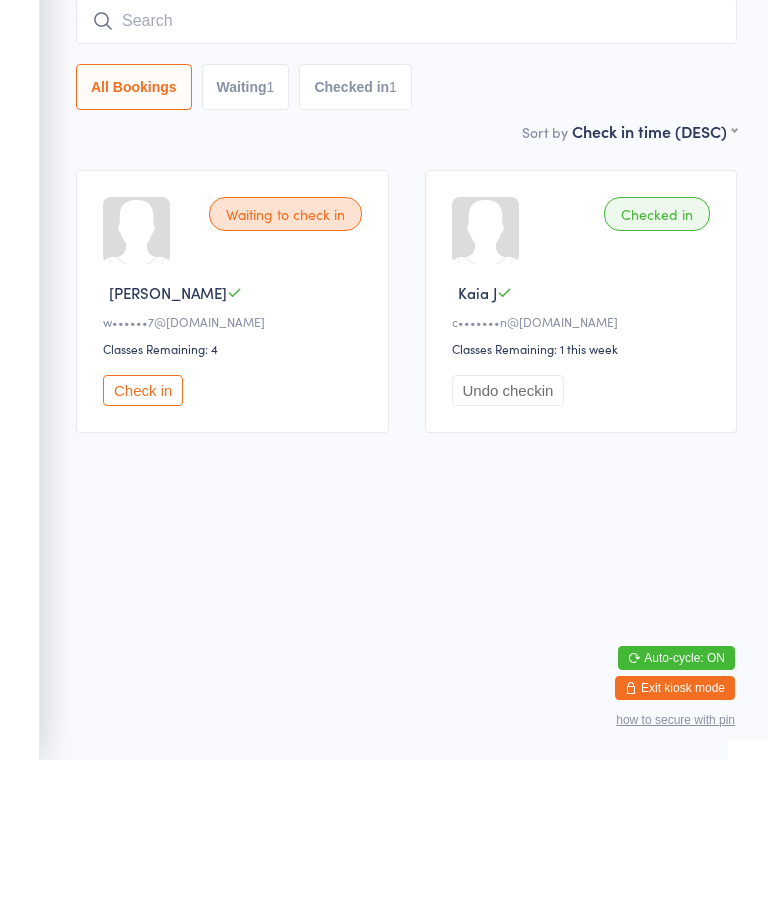 click on "All Bookings Waiting  1 Checked in  1" at bounding box center [406, 248] 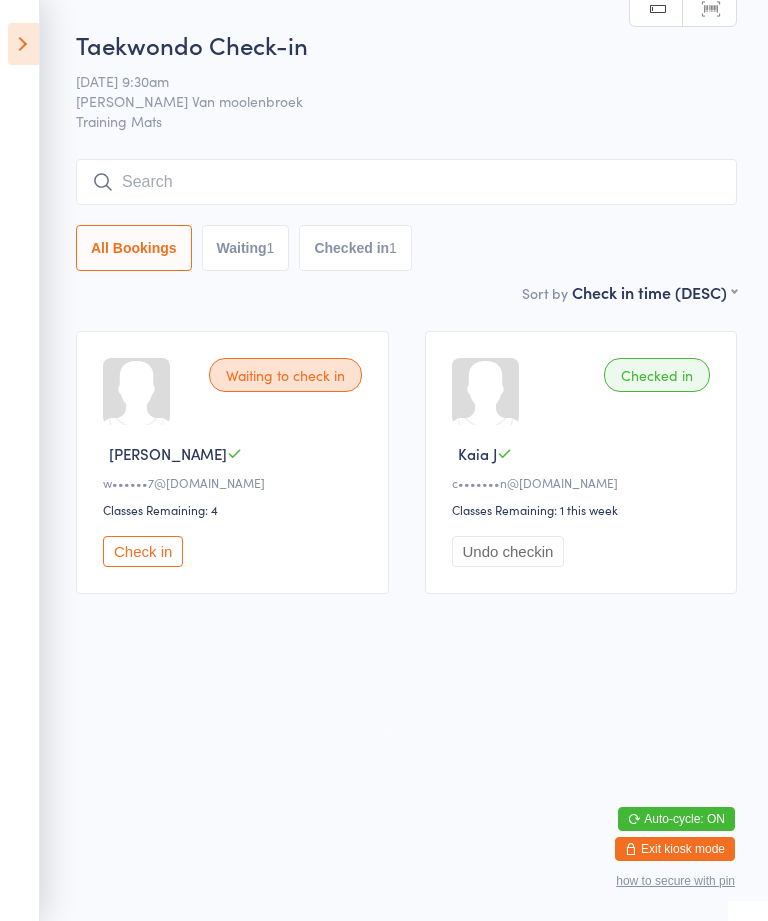 click at bounding box center (406, 182) 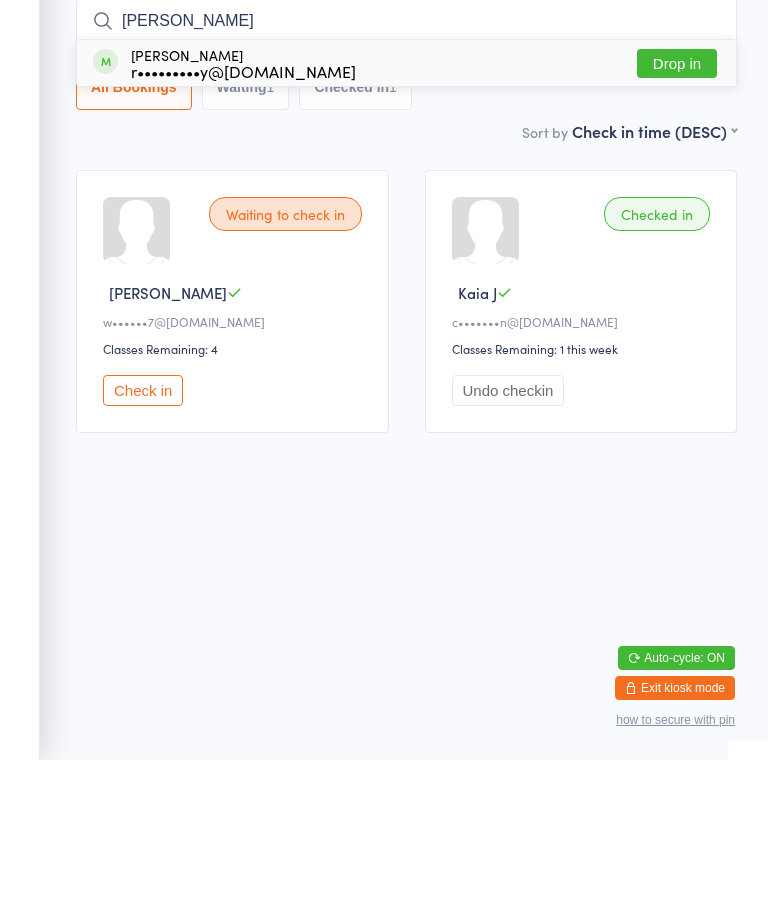 type on "Aaron" 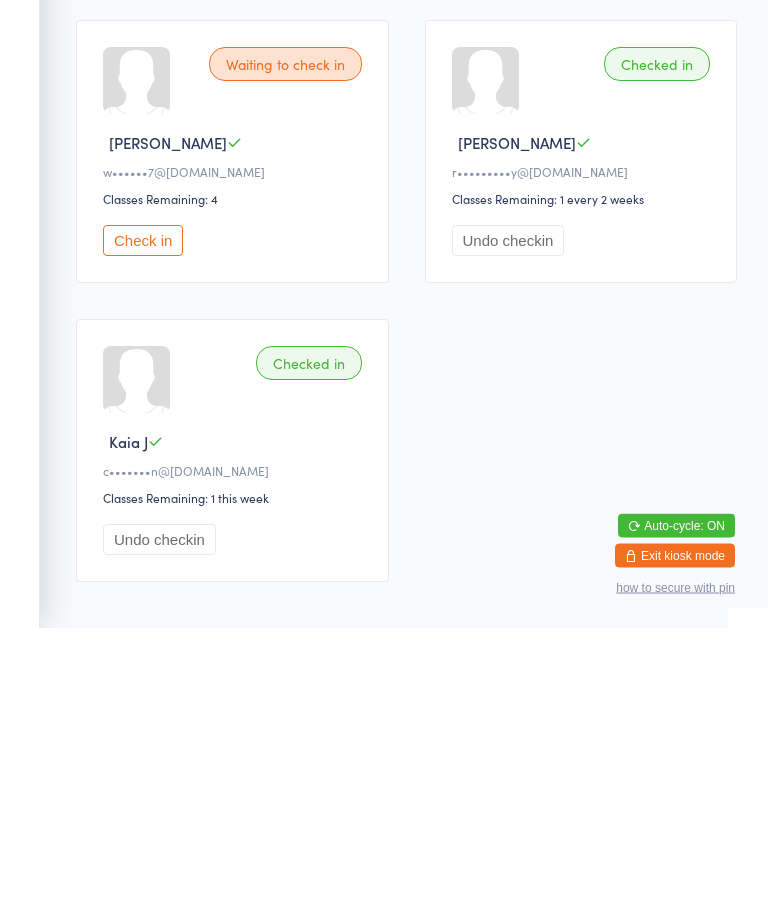 scroll, scrollTop: 0, scrollLeft: 0, axis: both 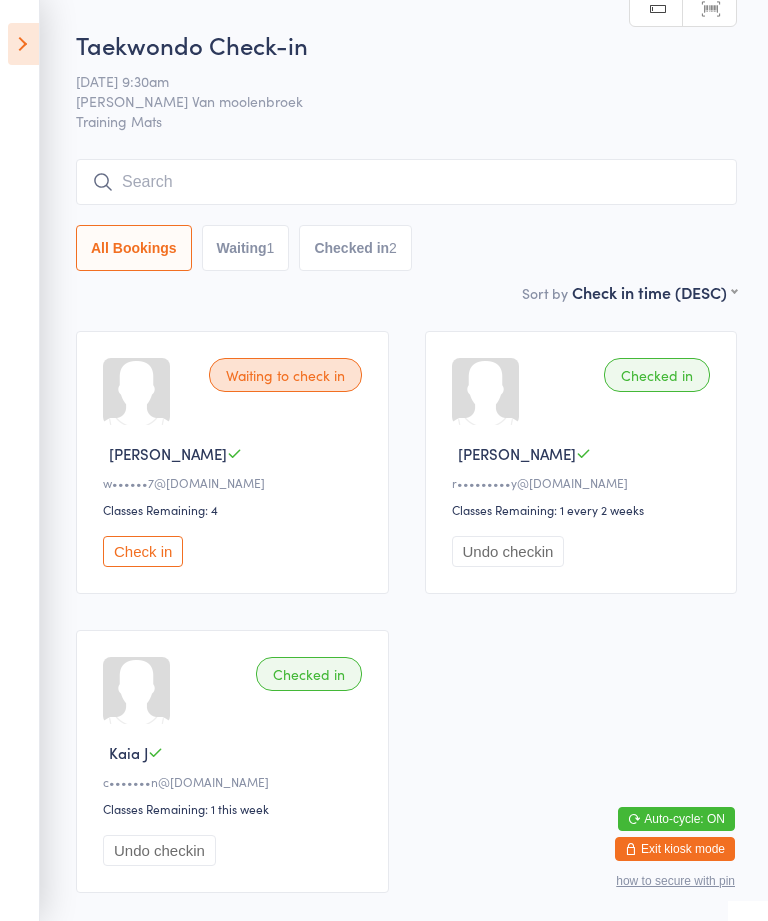 type on "k" 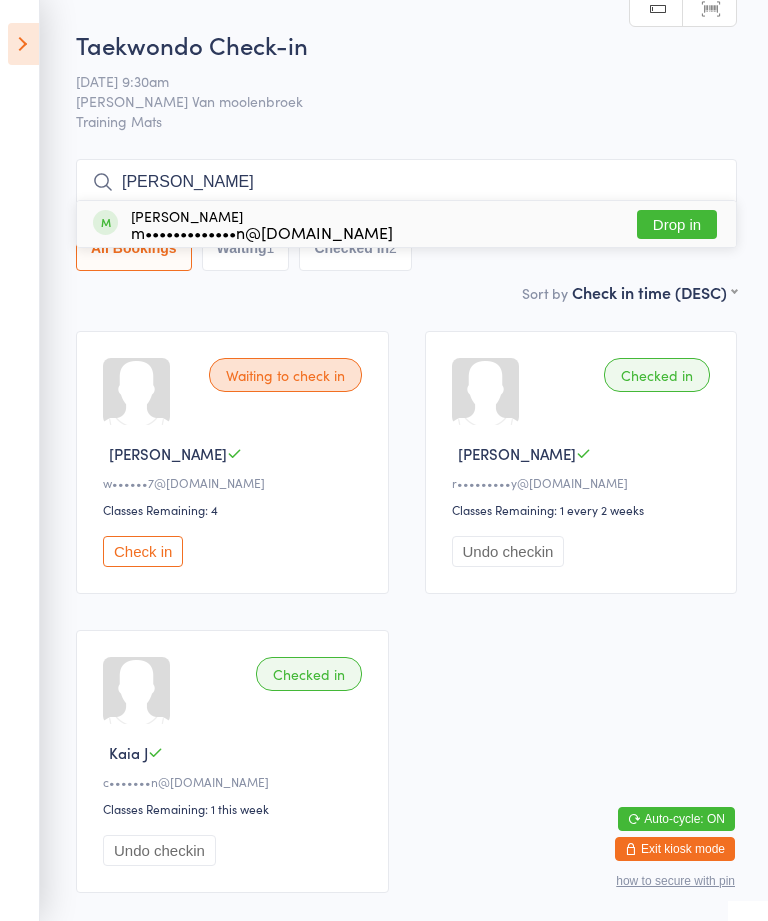 type on "lach" 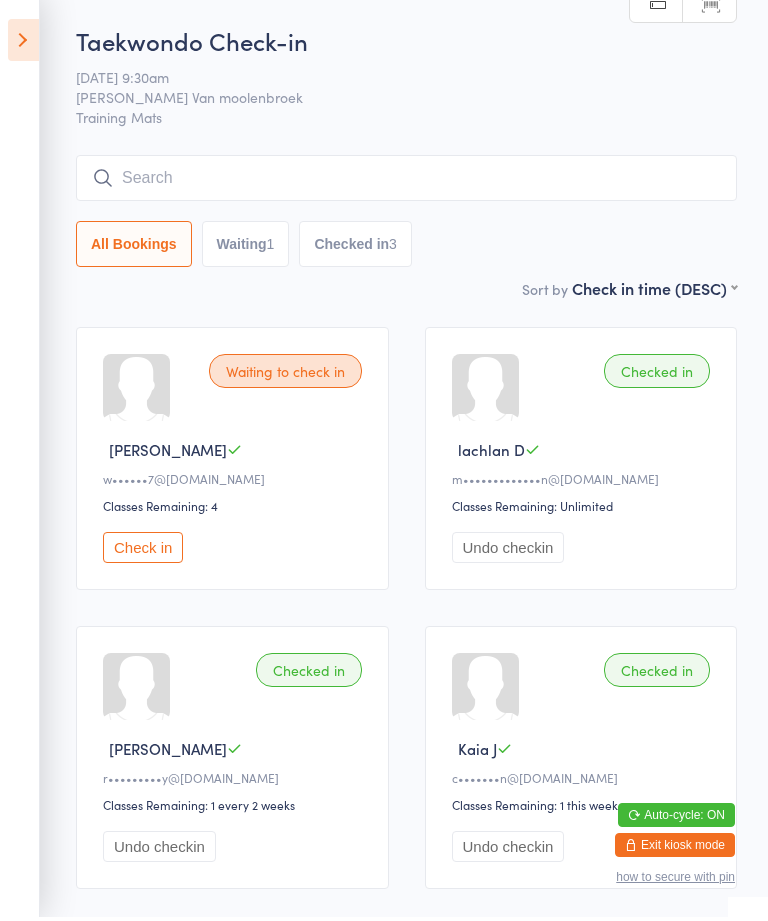 click at bounding box center (406, 182) 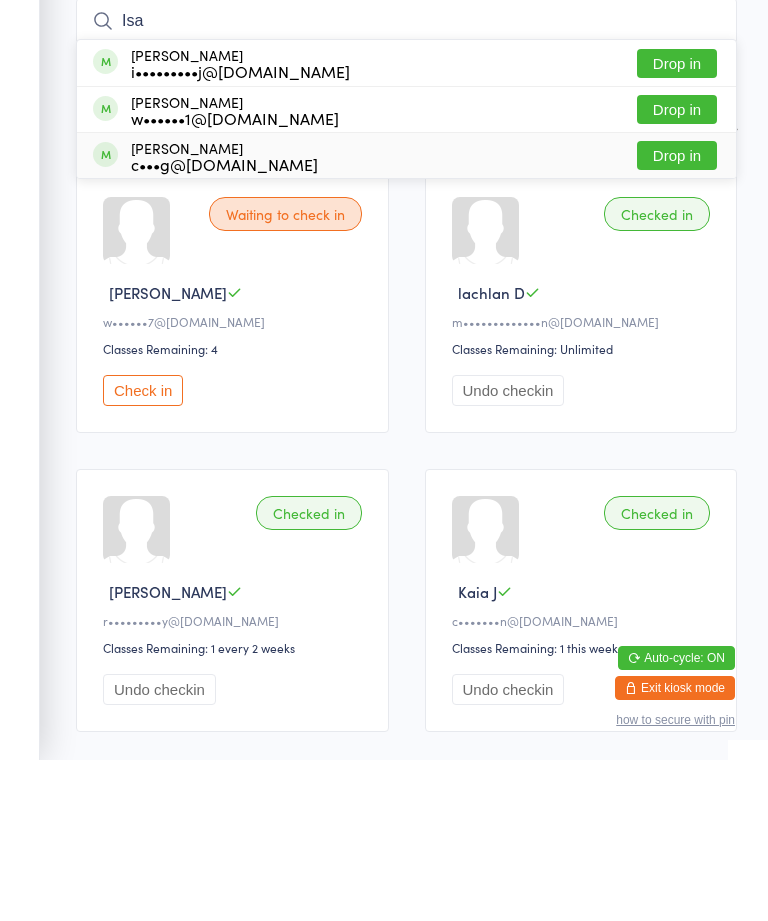 type on "Isa" 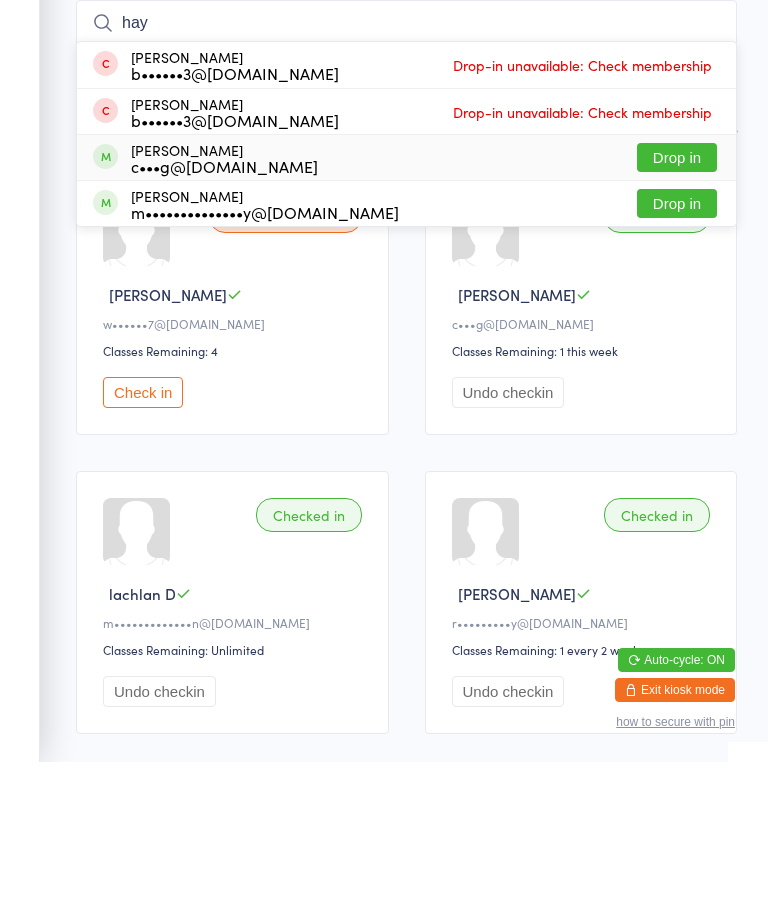 type on "hay" 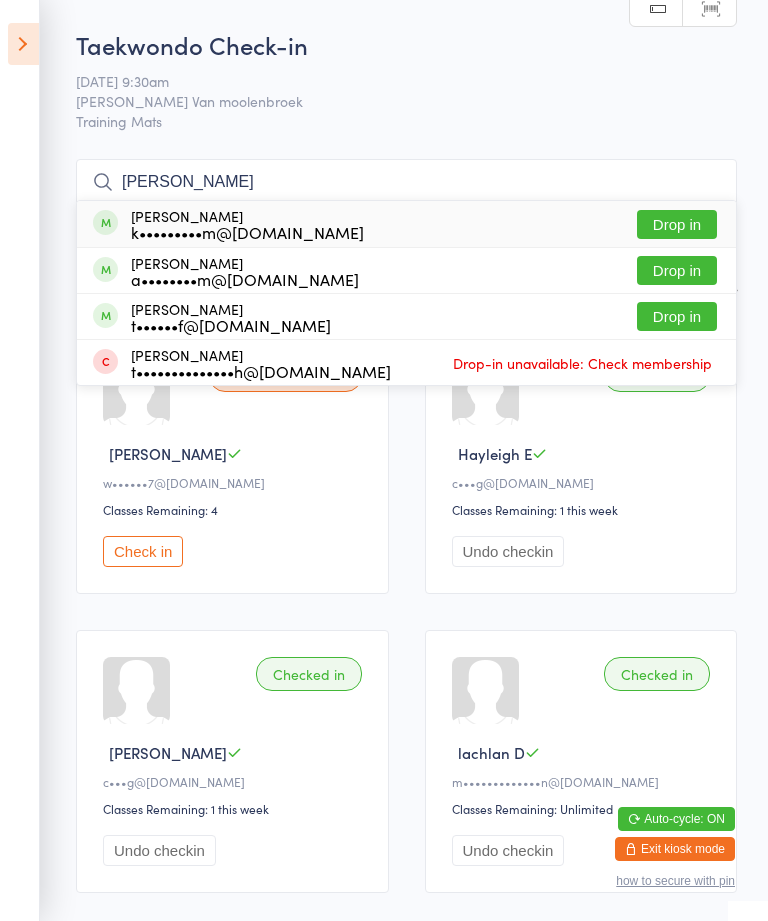 type on "mitch" 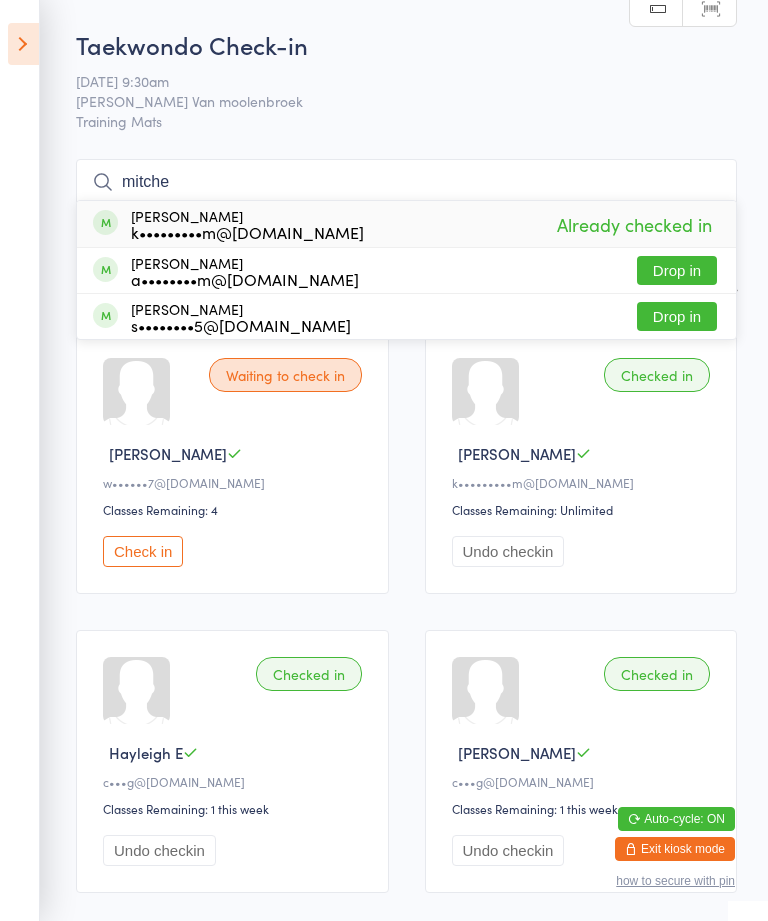 click on "12 Jul 9:30am" at bounding box center (391, 81) 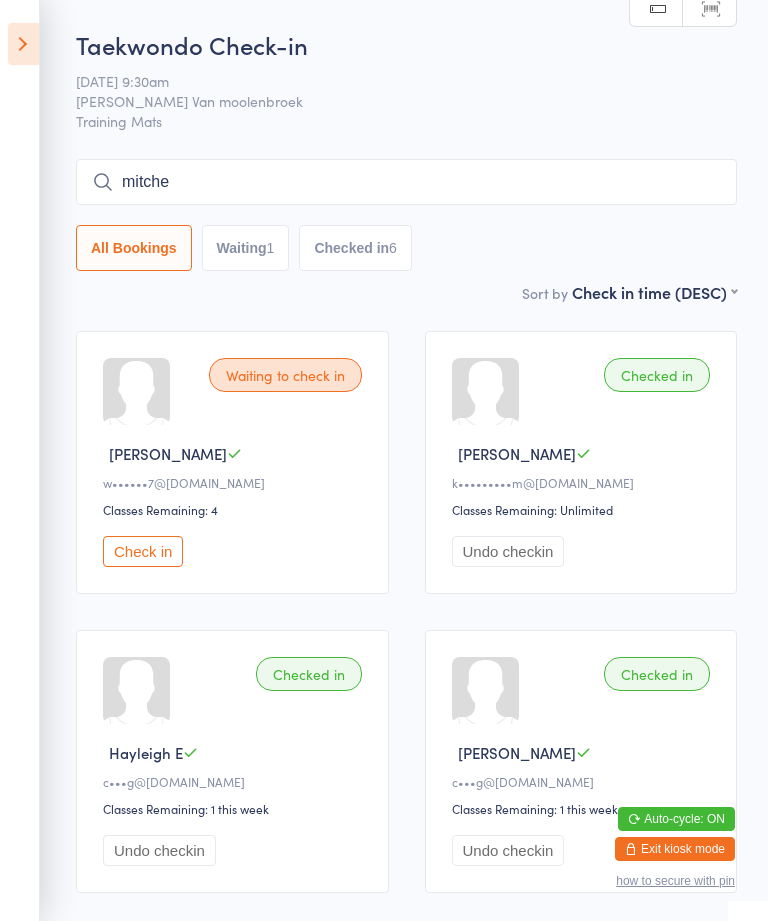 click on "mitche" at bounding box center (406, 182) 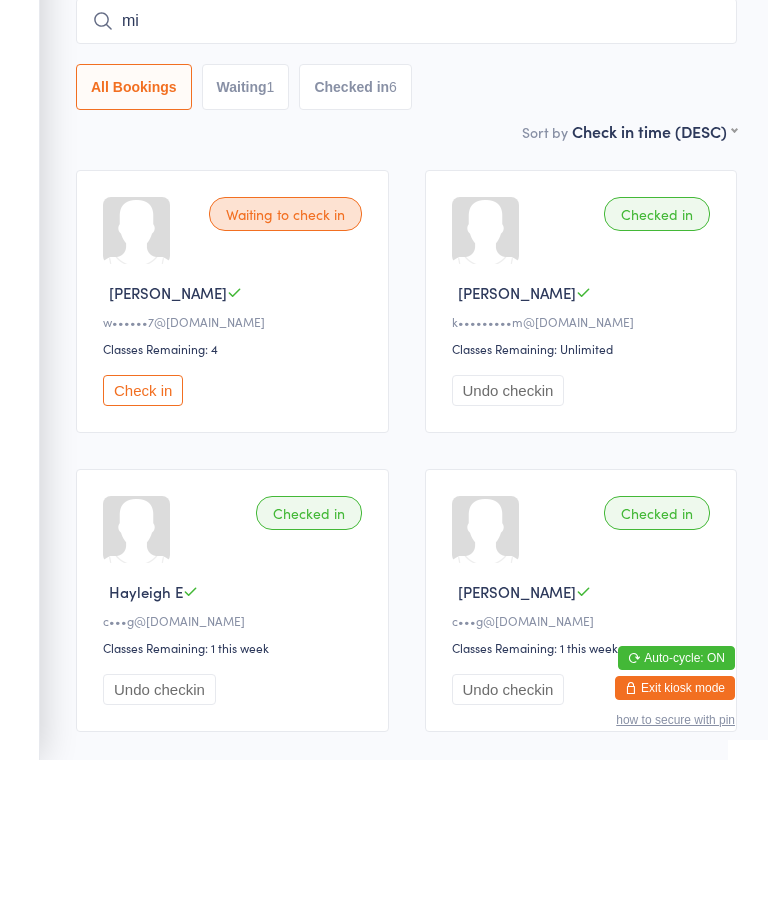 type on "m" 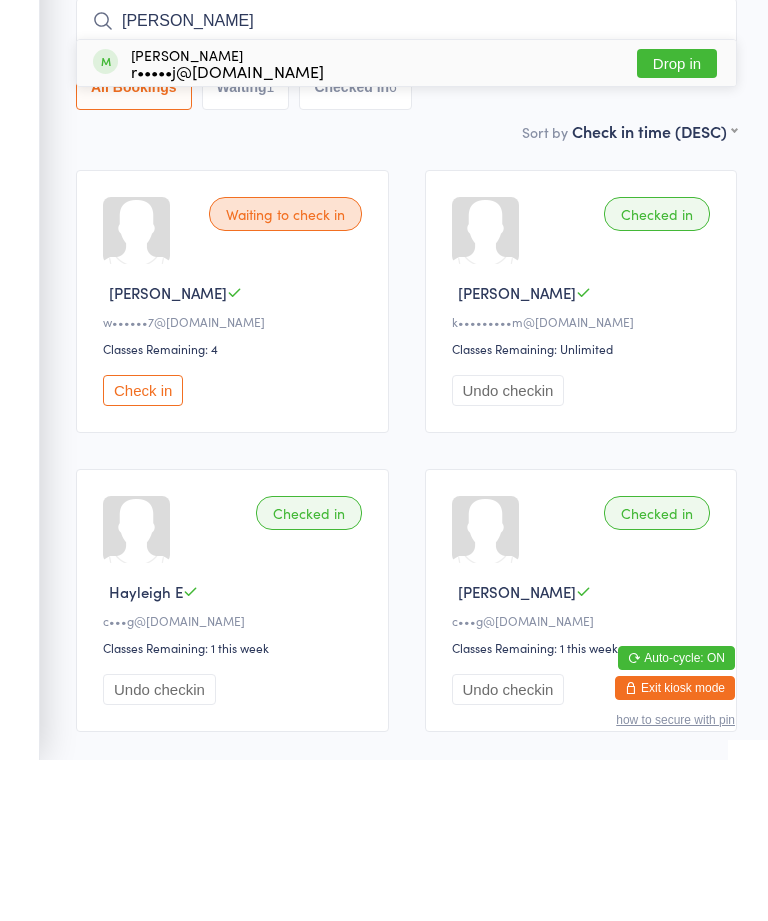 type on "Carter" 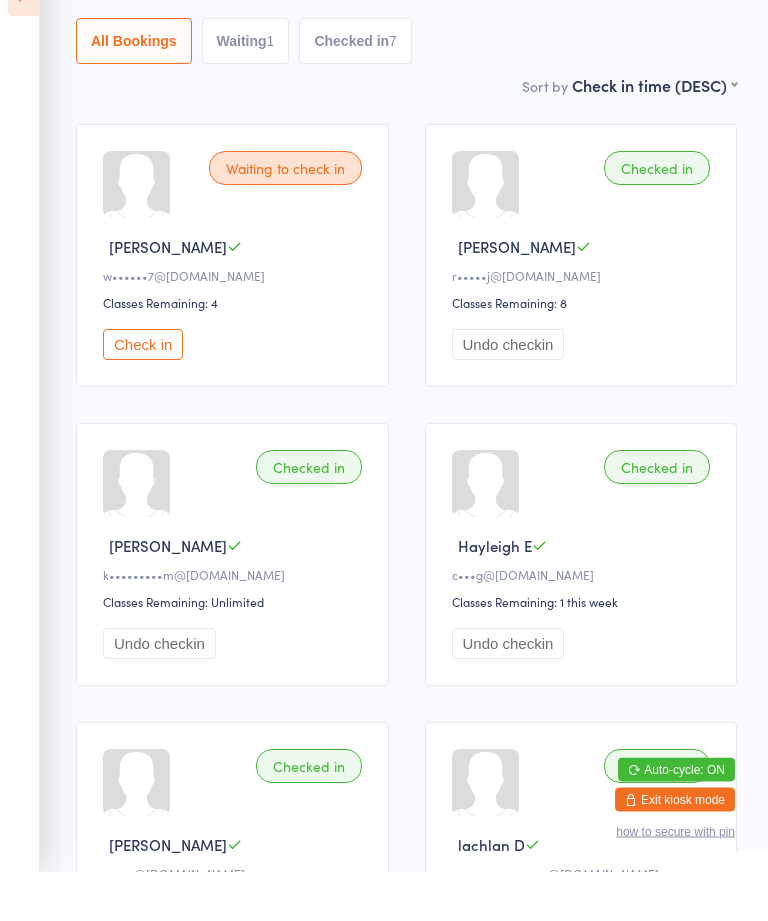 scroll, scrollTop: 0, scrollLeft: 0, axis: both 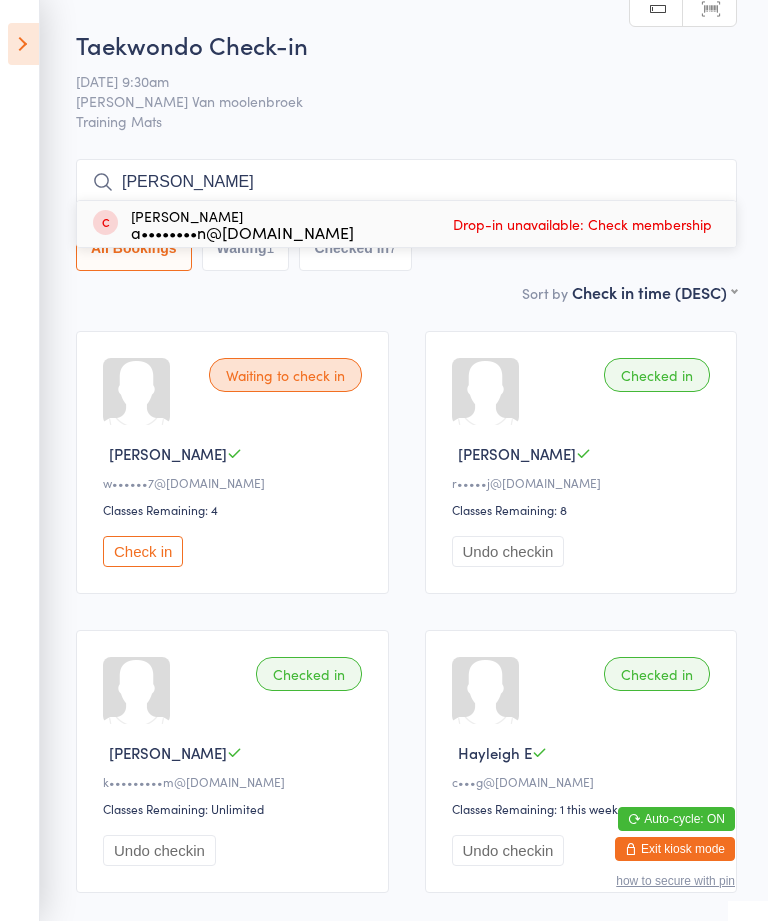 type on "Kara" 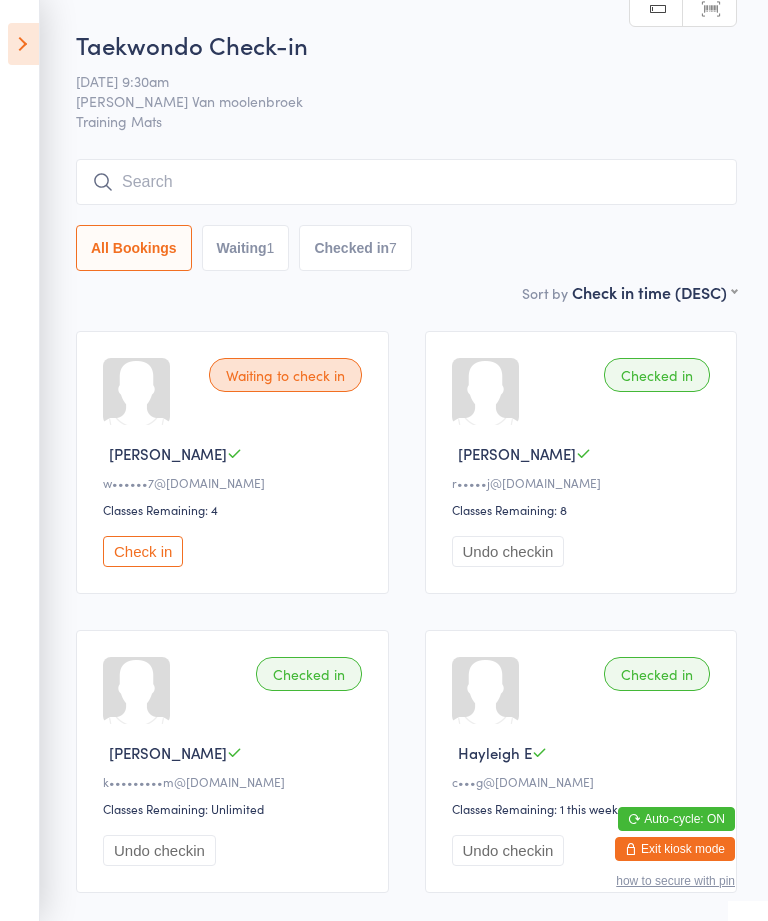 click at bounding box center [406, 182] 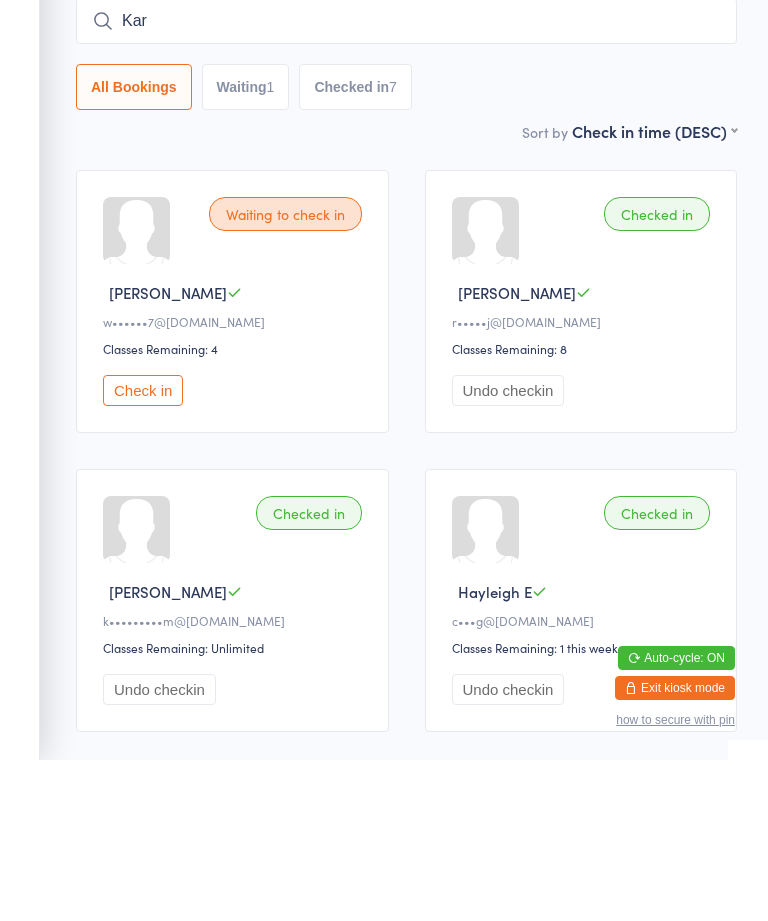 type on "Kara" 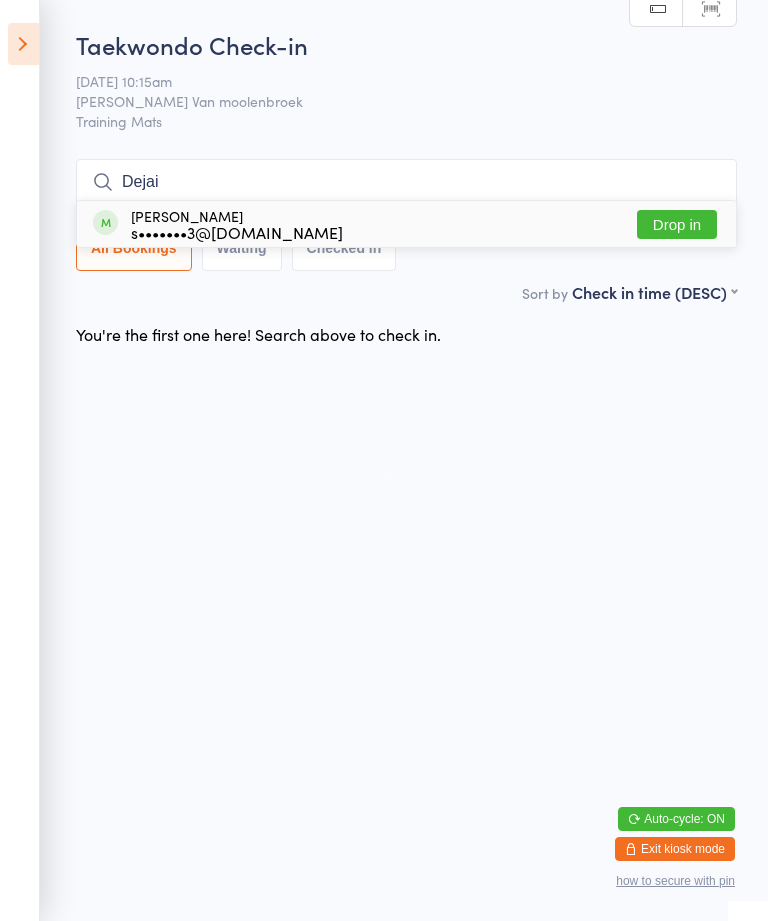type on "Dejai" 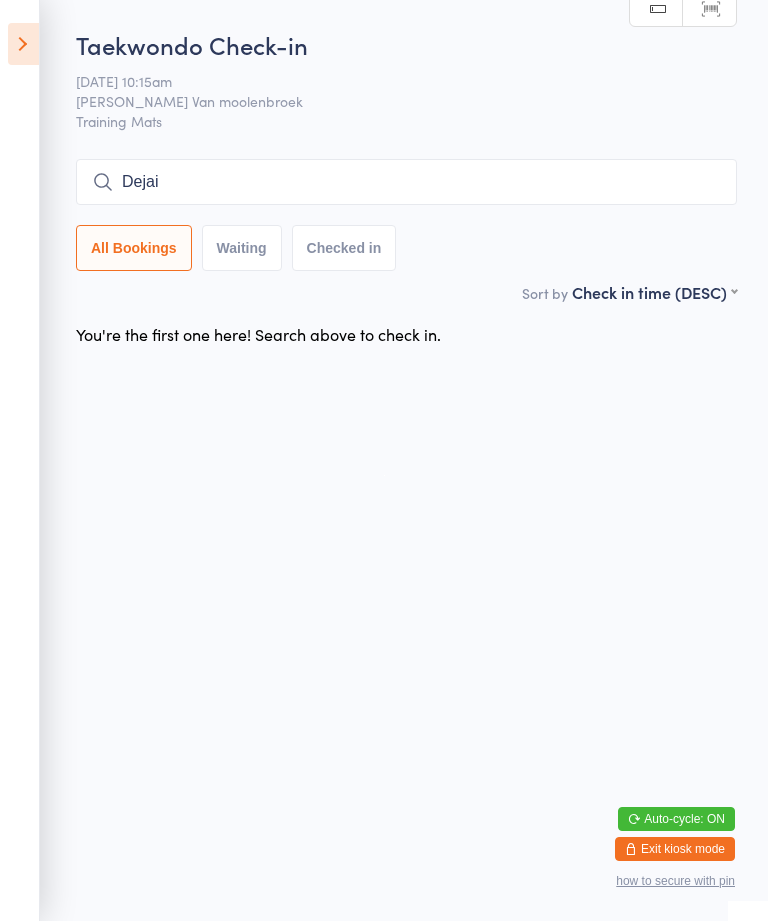 type 